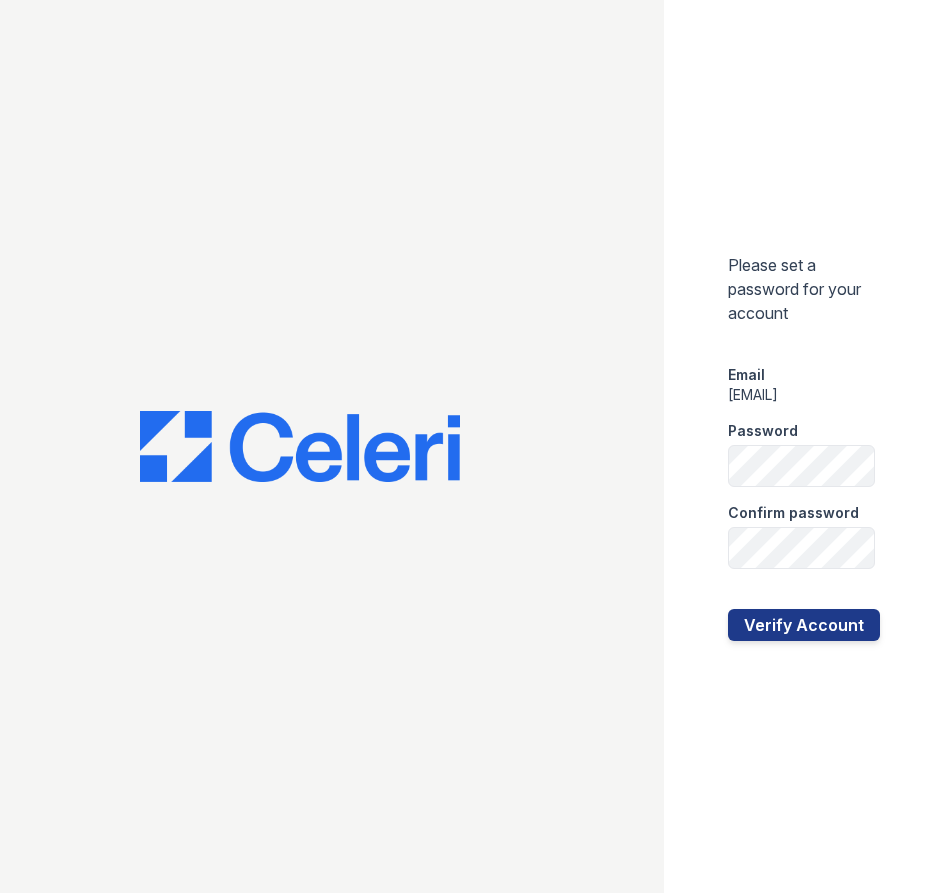 scroll, scrollTop: 0, scrollLeft: 0, axis: both 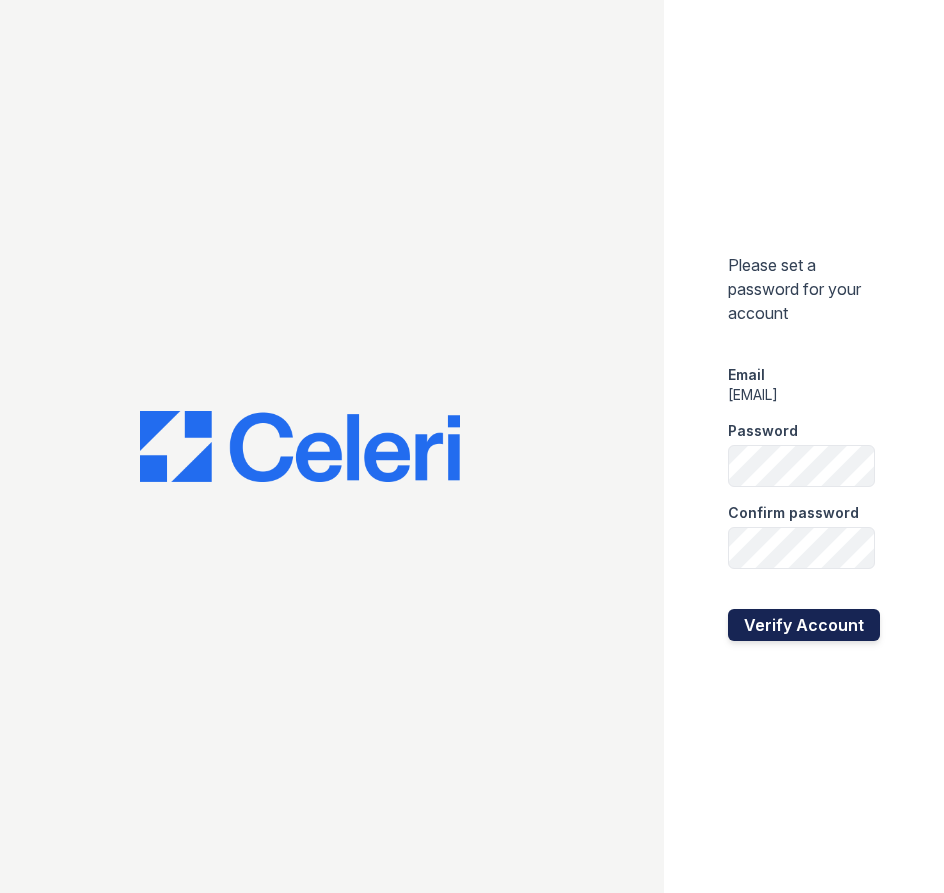 click on "Verify Account" at bounding box center (804, 625) 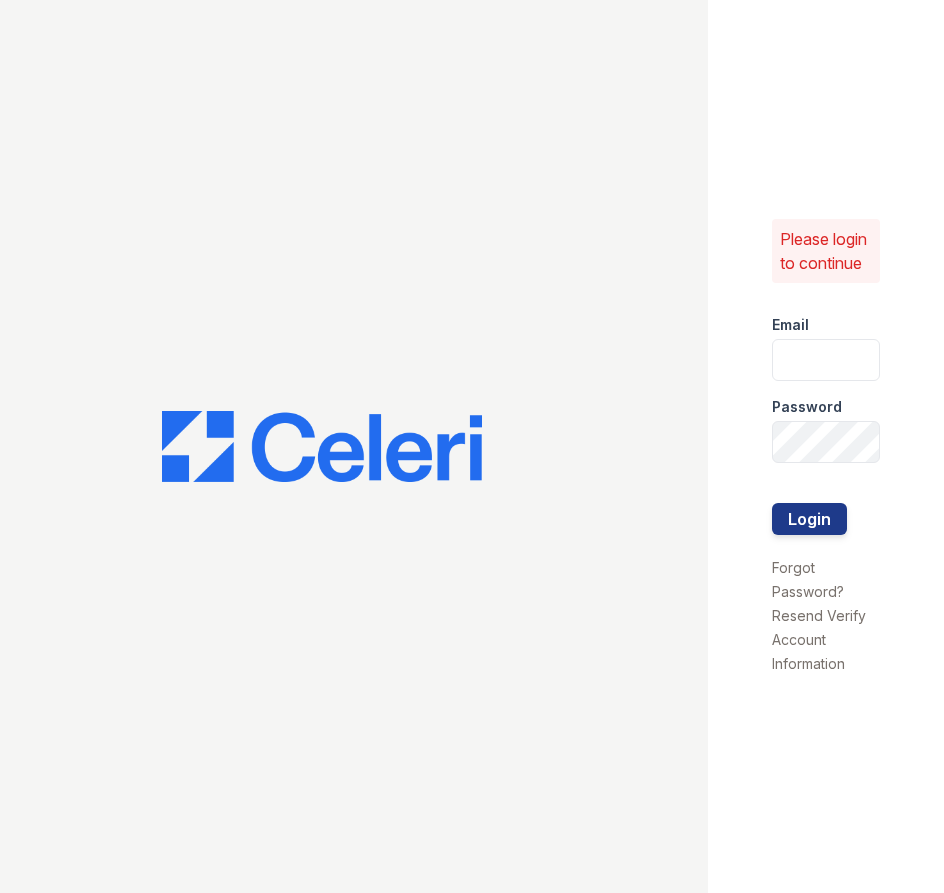 scroll, scrollTop: 0, scrollLeft: 0, axis: both 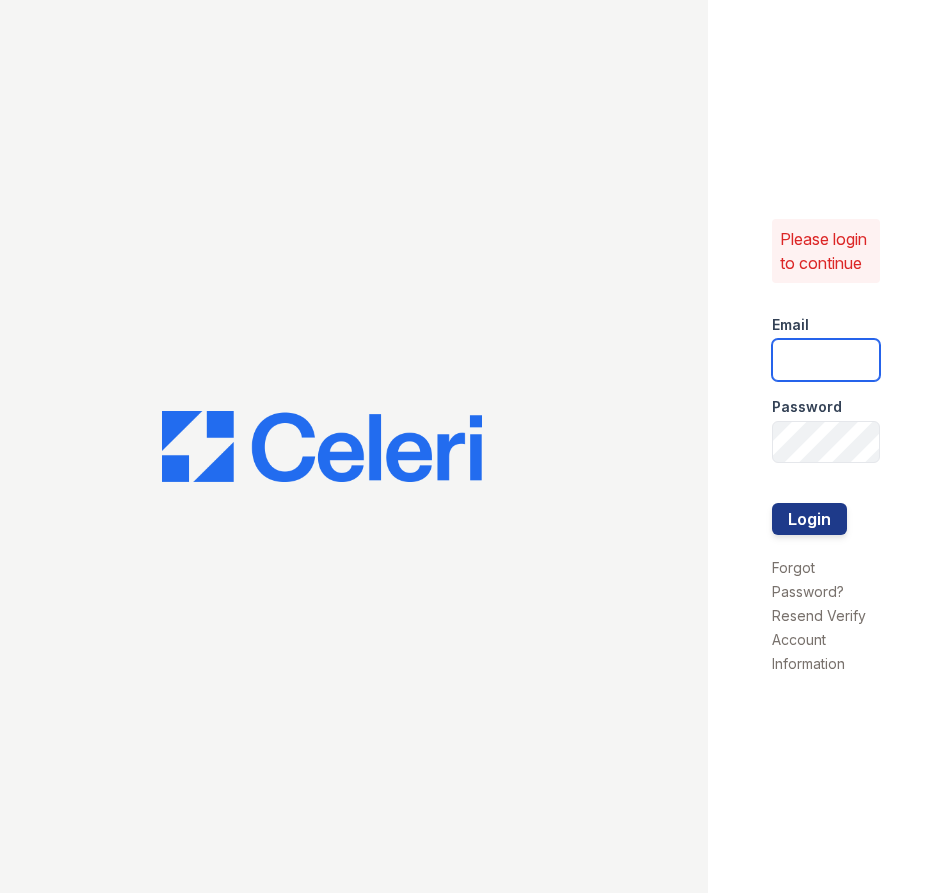 click at bounding box center [826, 360] 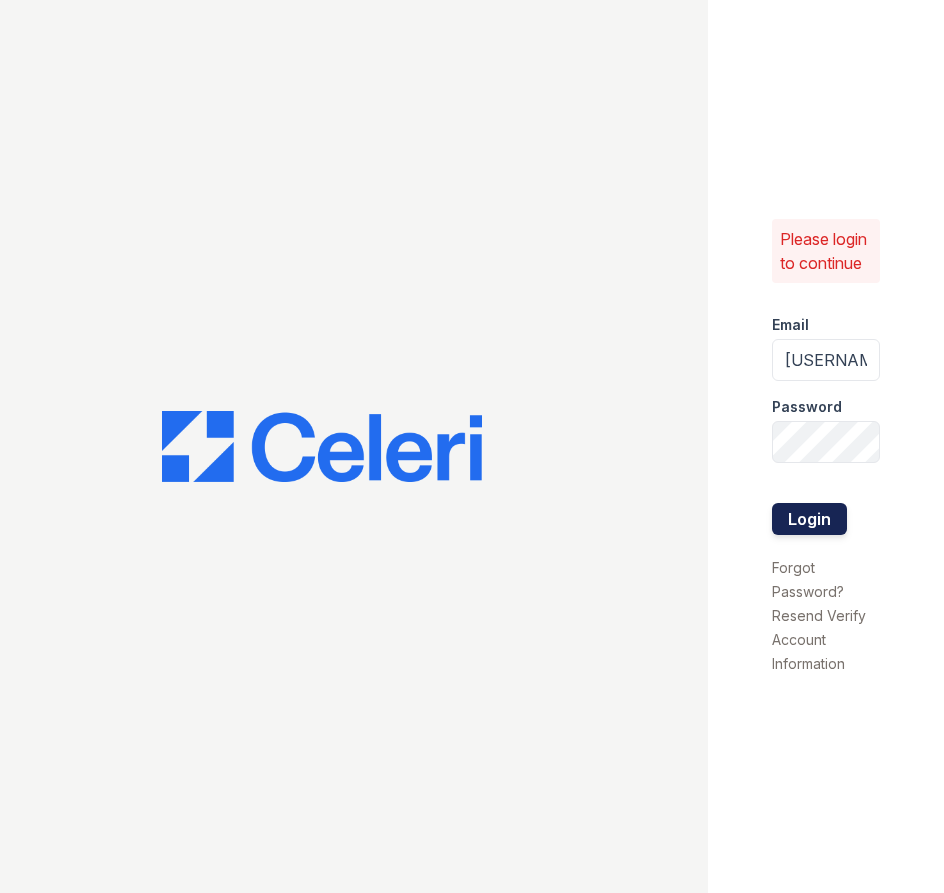 click on "Login" at bounding box center (809, 519) 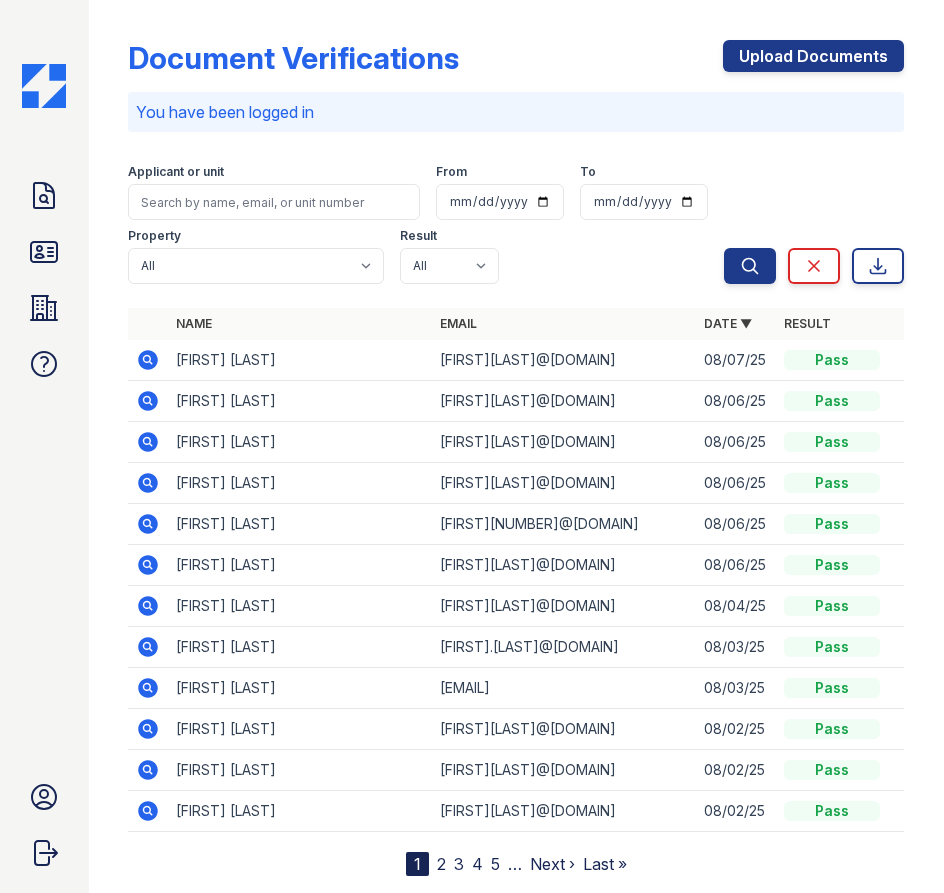 scroll, scrollTop: 0, scrollLeft: 0, axis: both 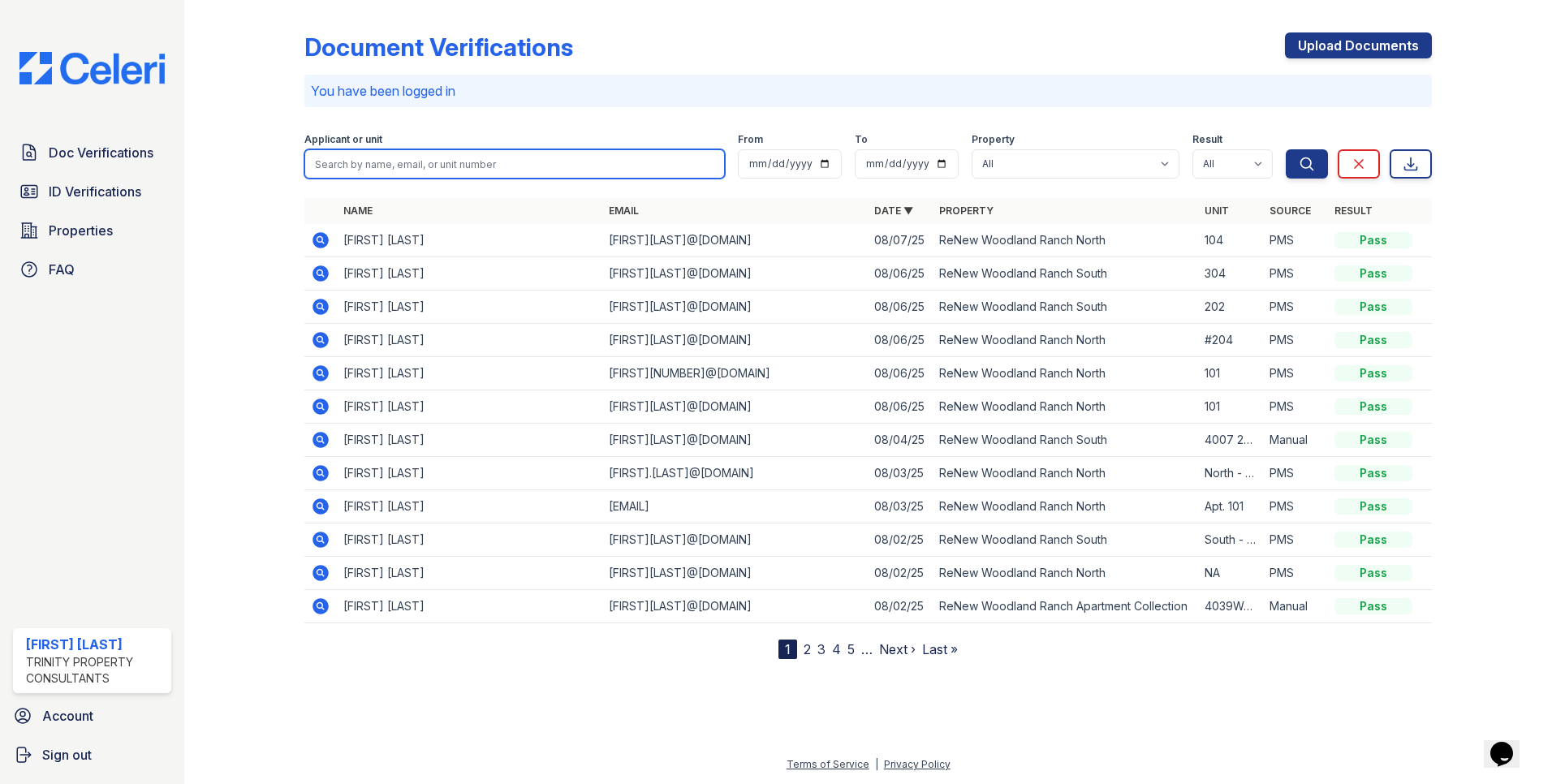 click at bounding box center (515, 164) 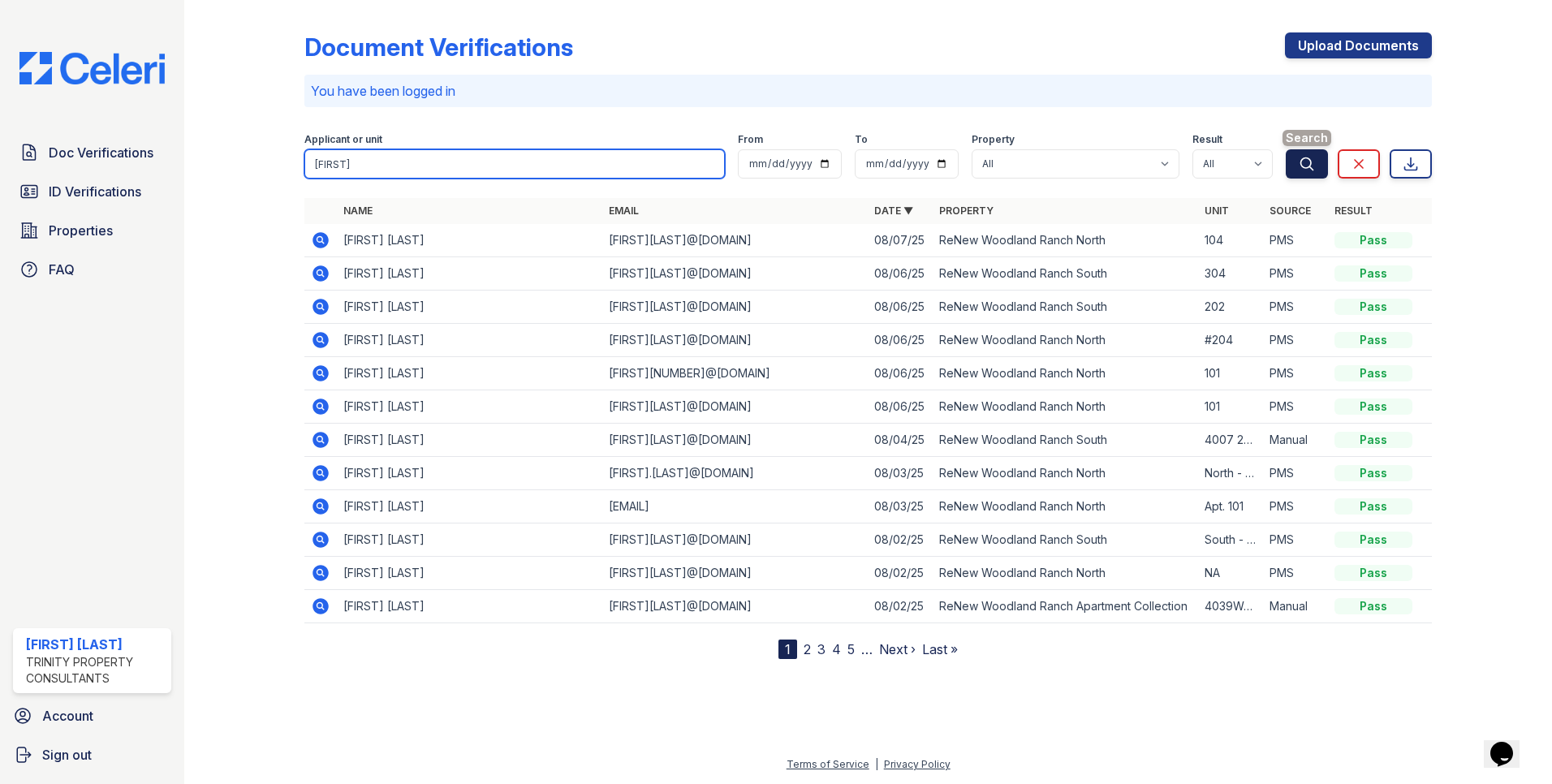 type on "wanda" 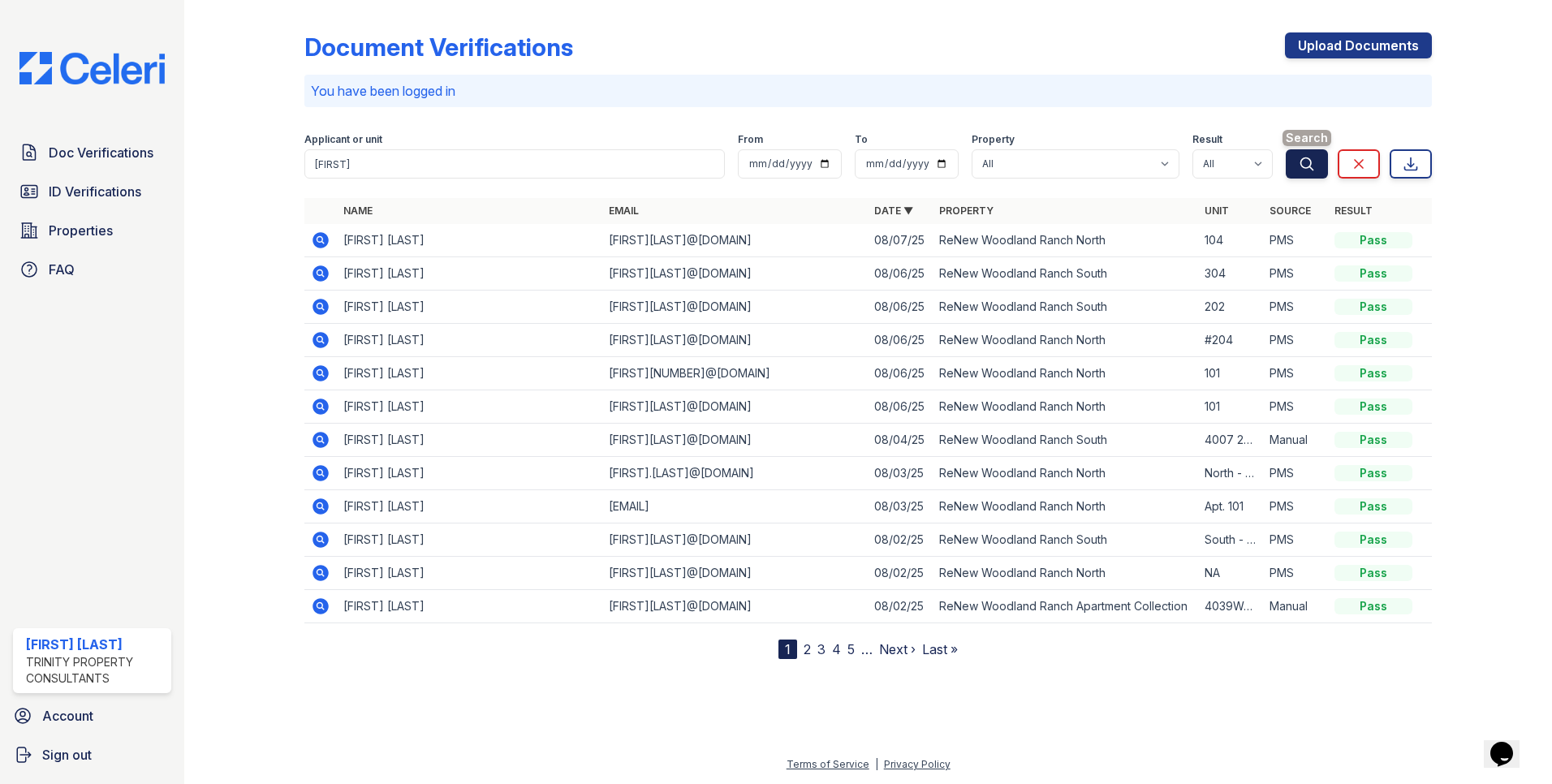 click on "Search" at bounding box center (1307, 164) 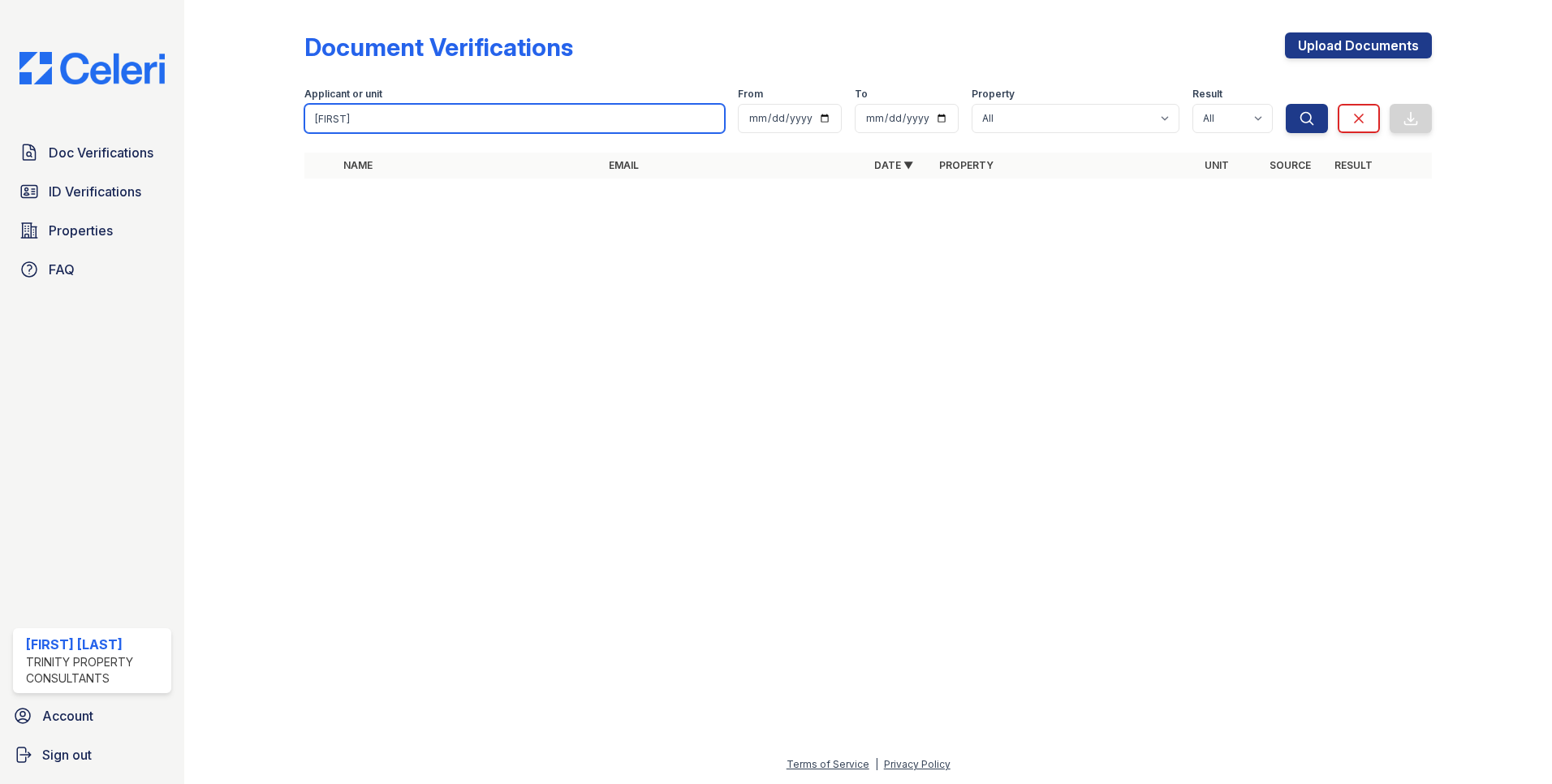 type on "Wanda" 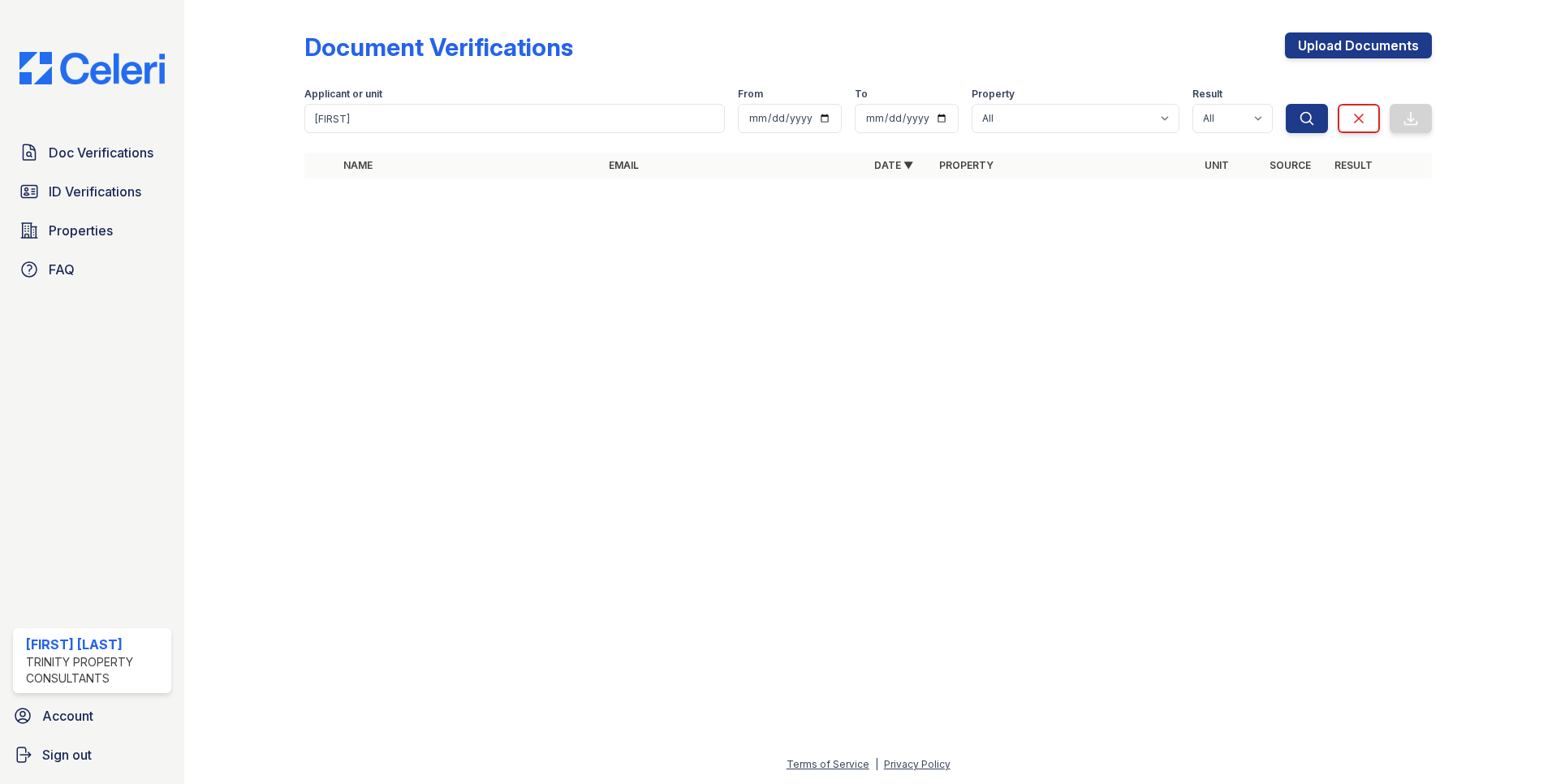 click at bounding box center (868, 488) 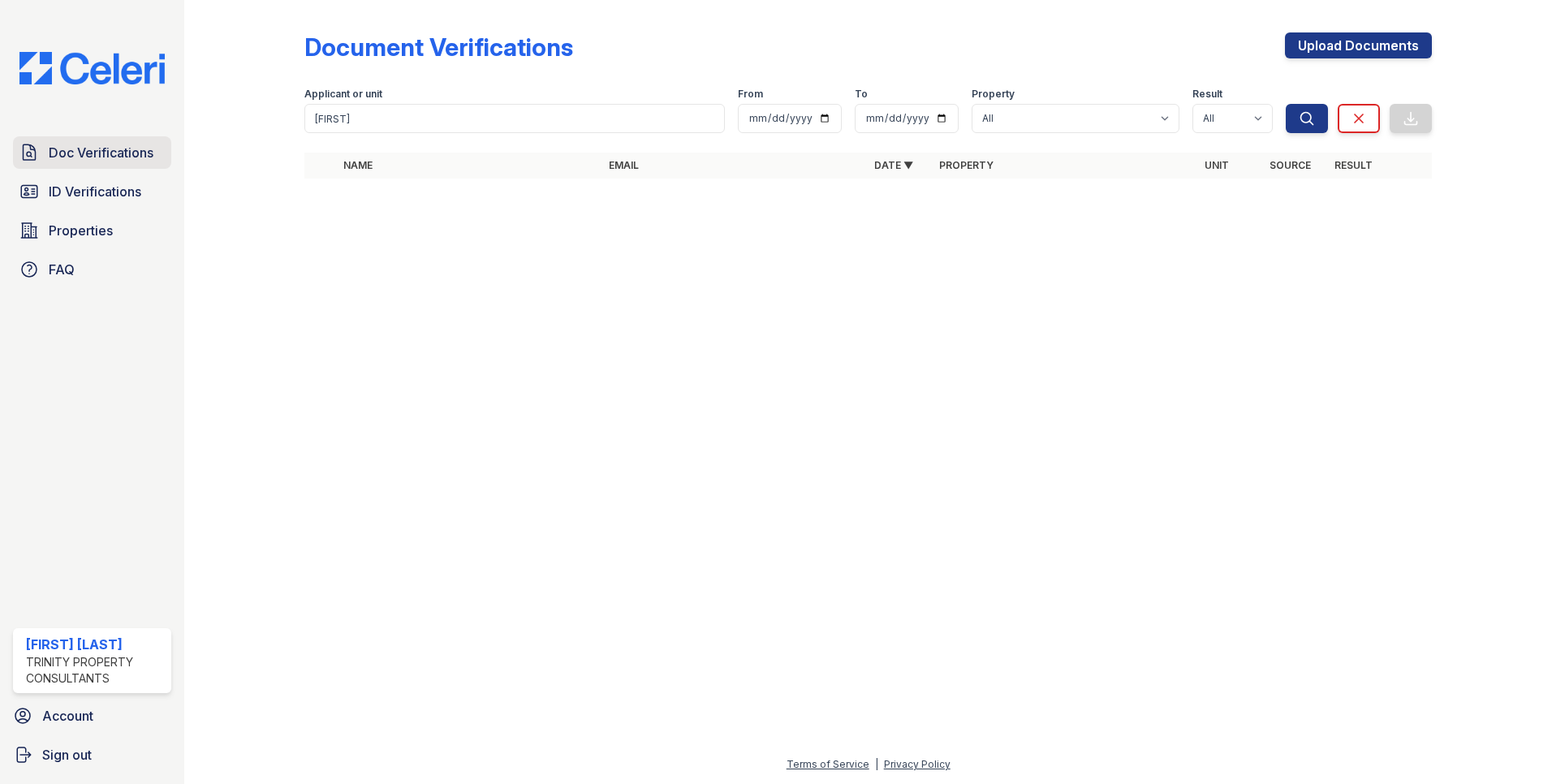 click on "Doc Verifications" at bounding box center (92, 153) 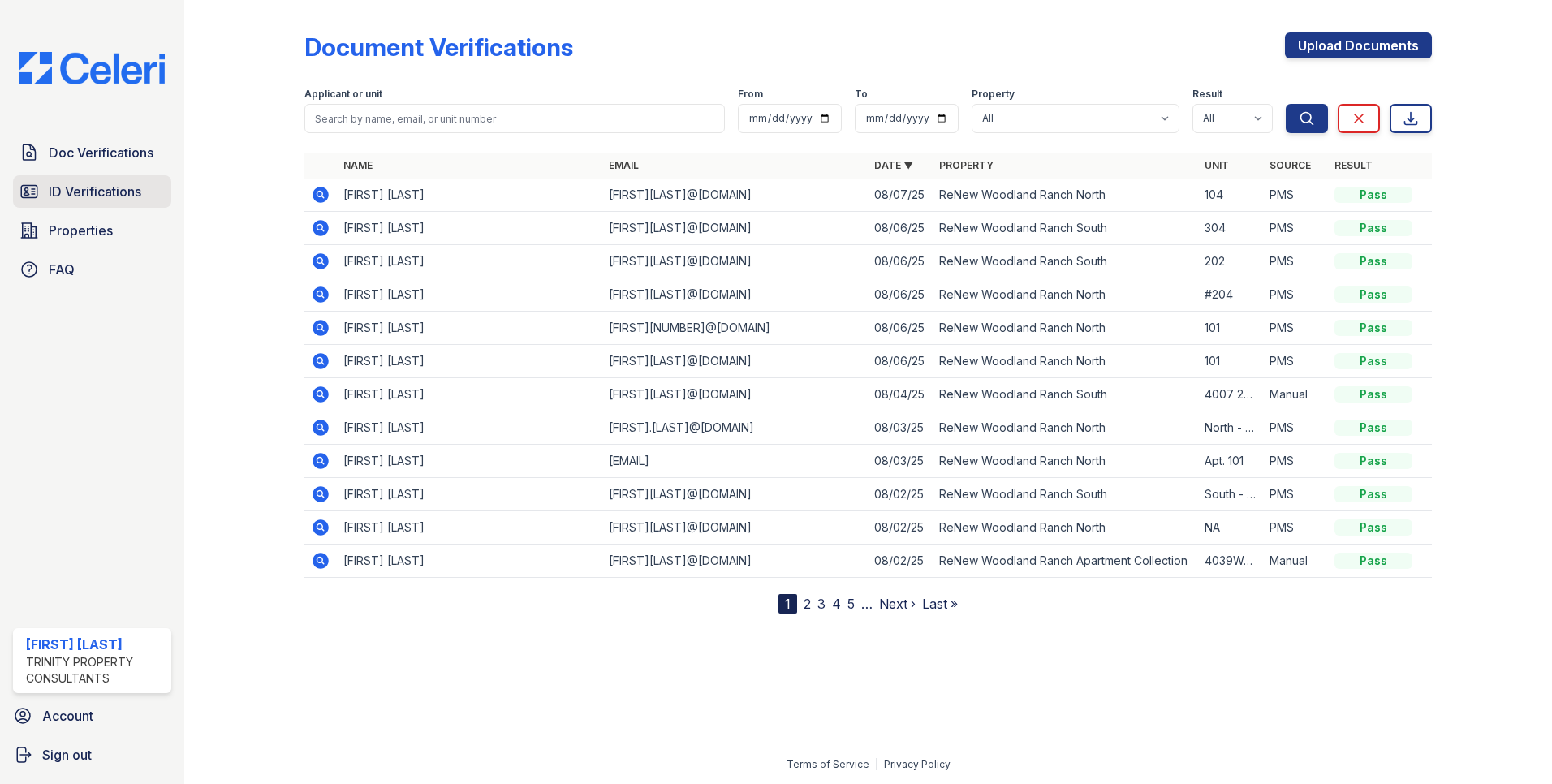 click on "ID Verifications" at bounding box center [95, 192] 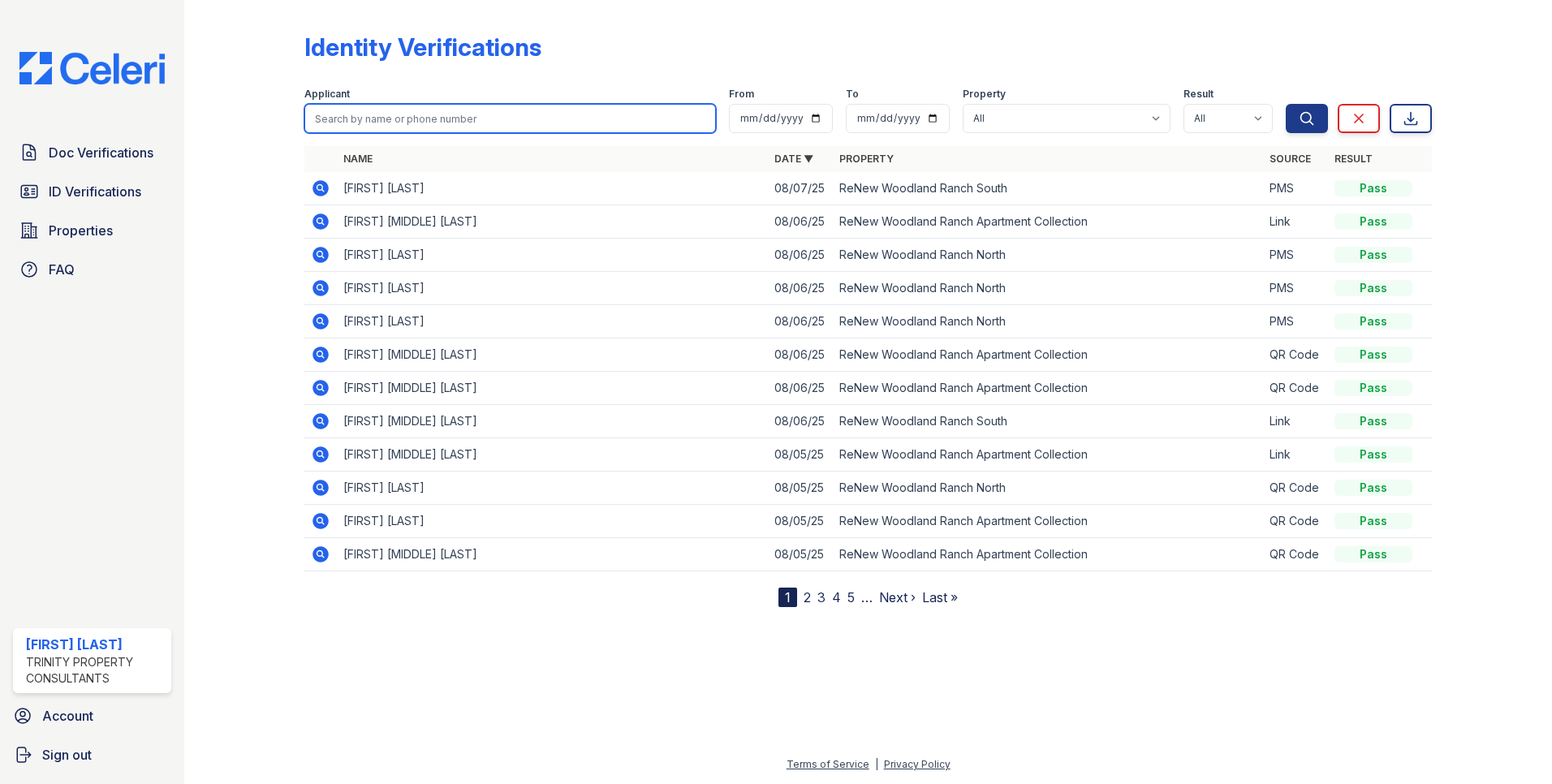 click at bounding box center [510, 118] 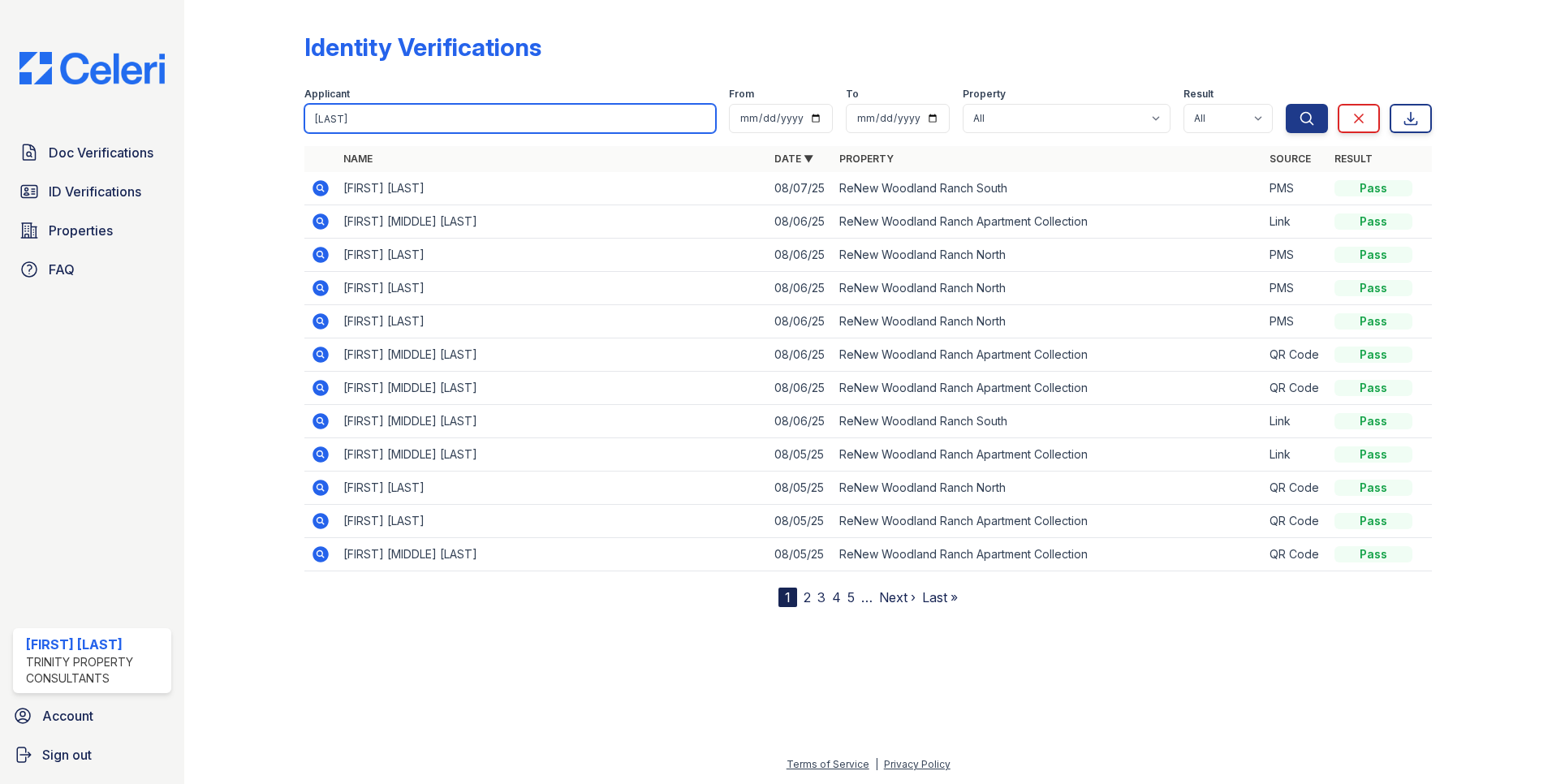 type on "jimmerson" 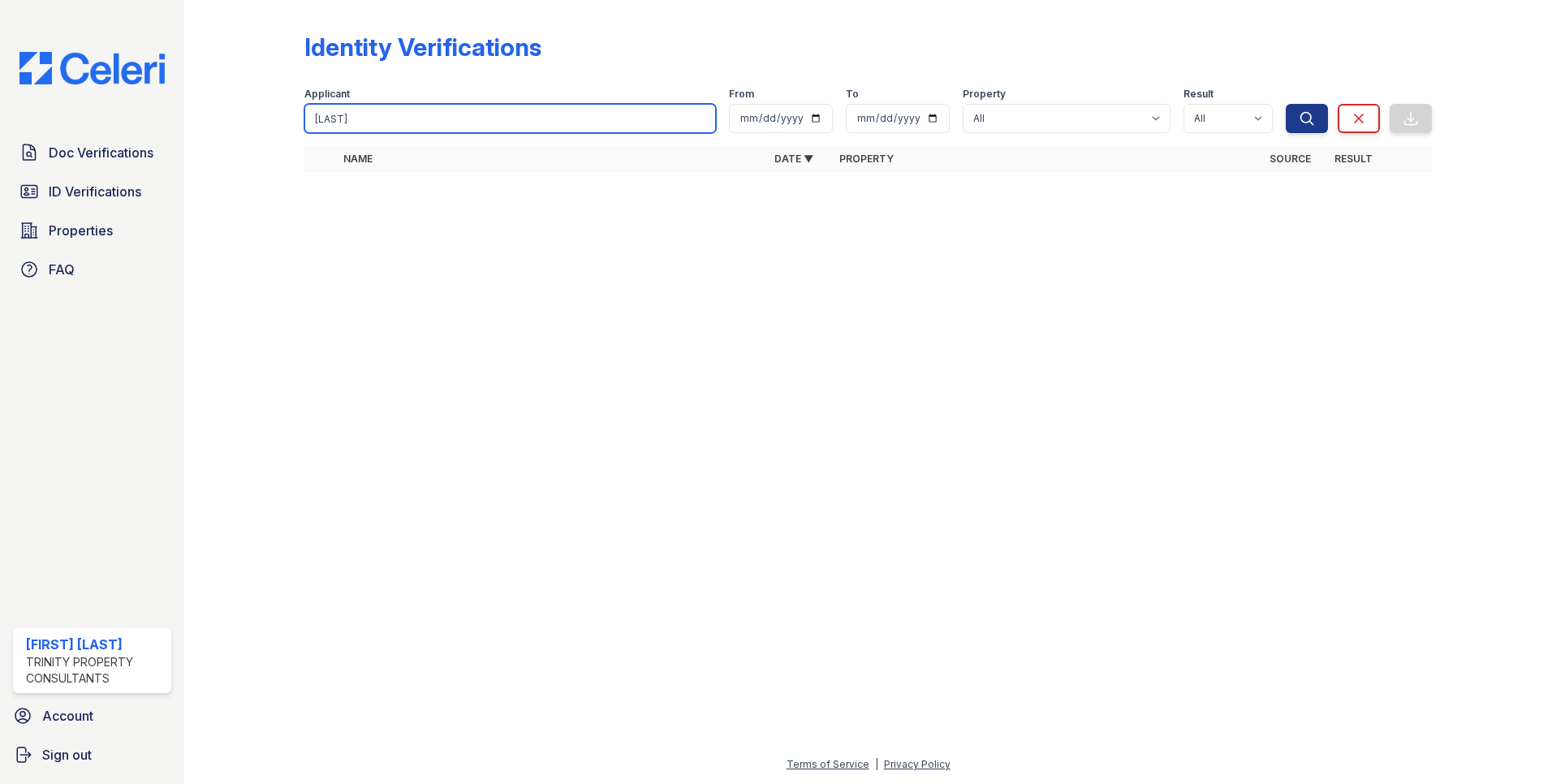 drag, startPoint x: 392, startPoint y: 121, endPoint x: 304, endPoint y: 117, distance: 88.09086 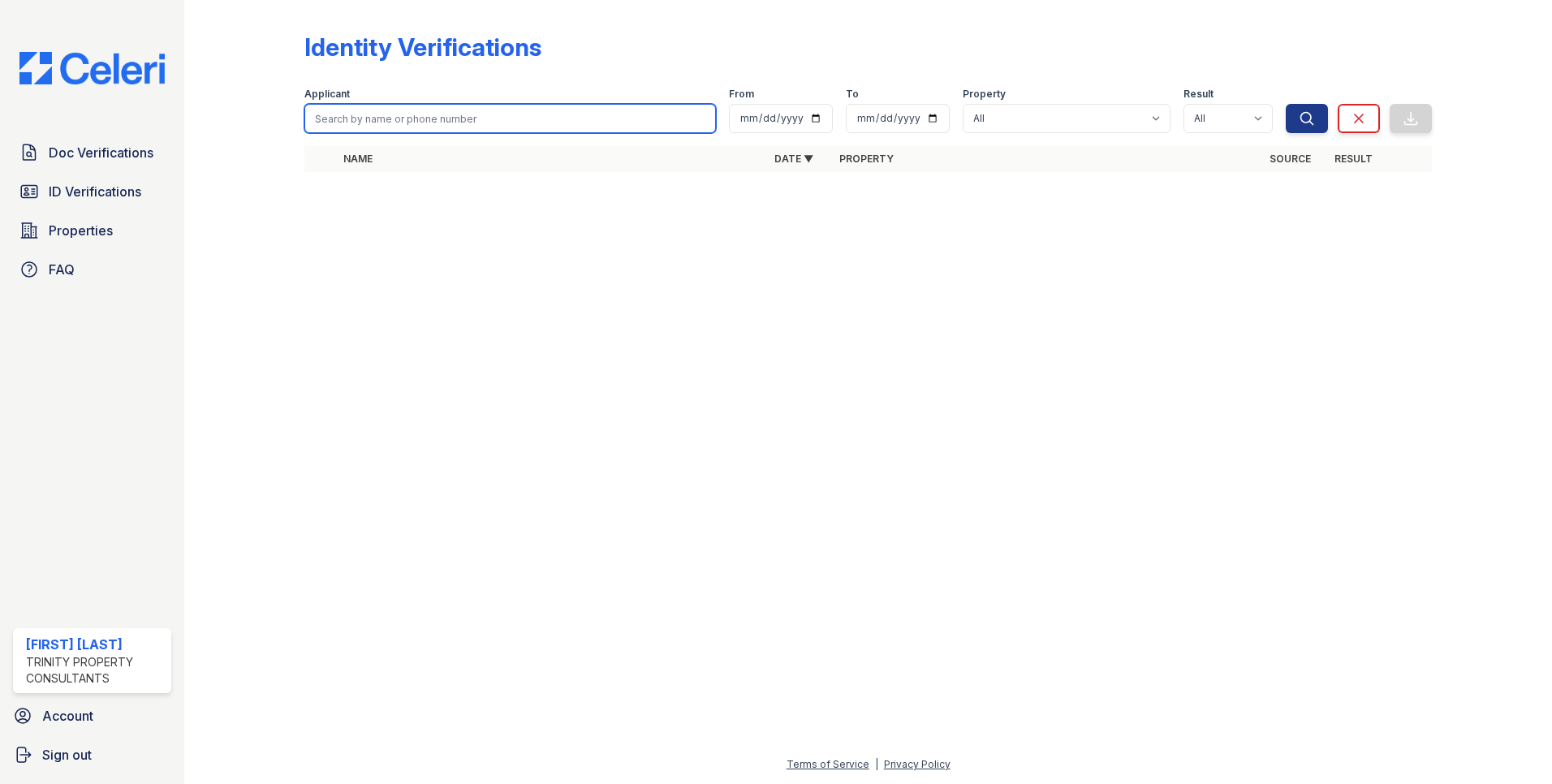 click at bounding box center (510, 118) 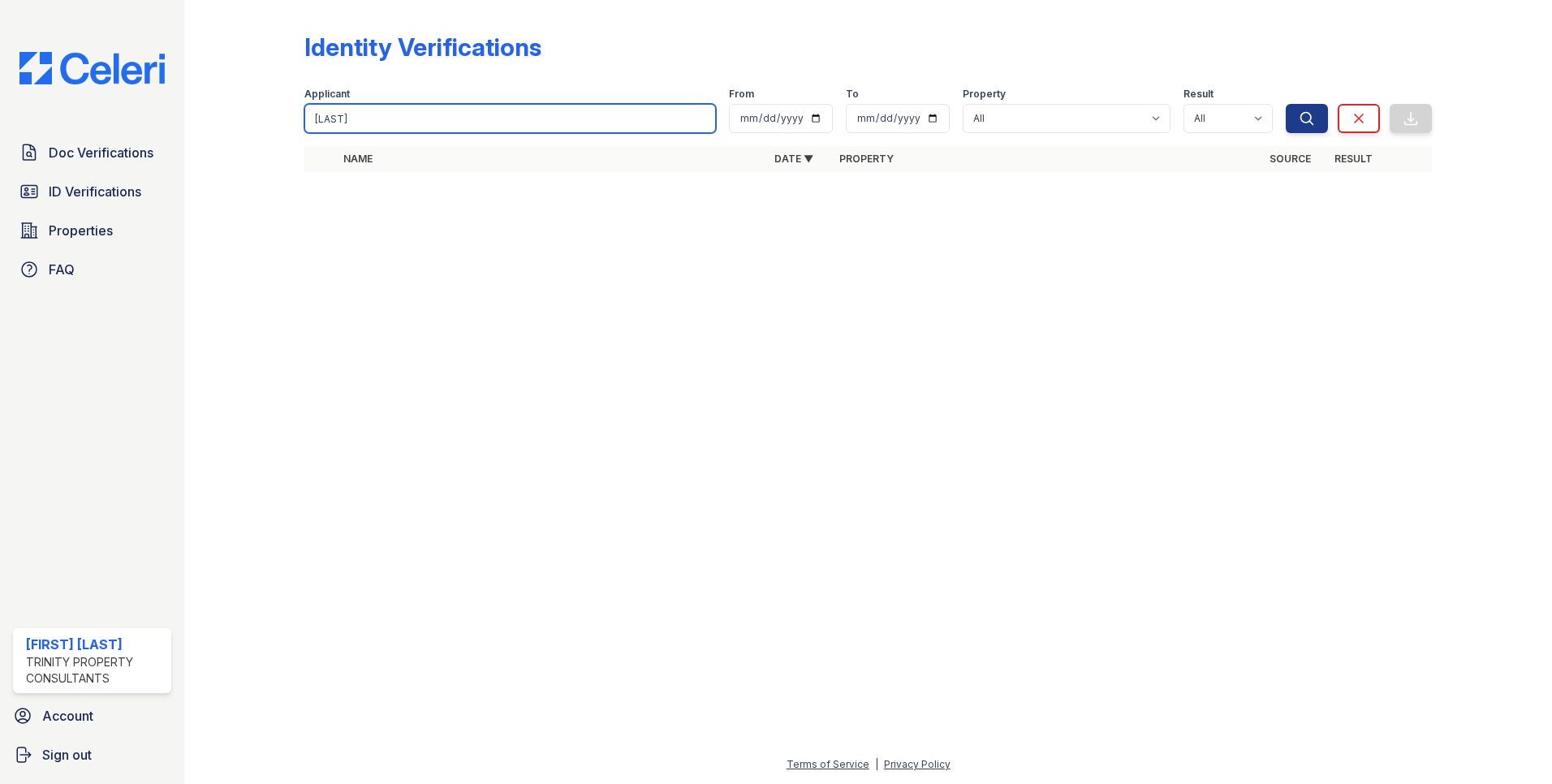 type on "[LAST]" 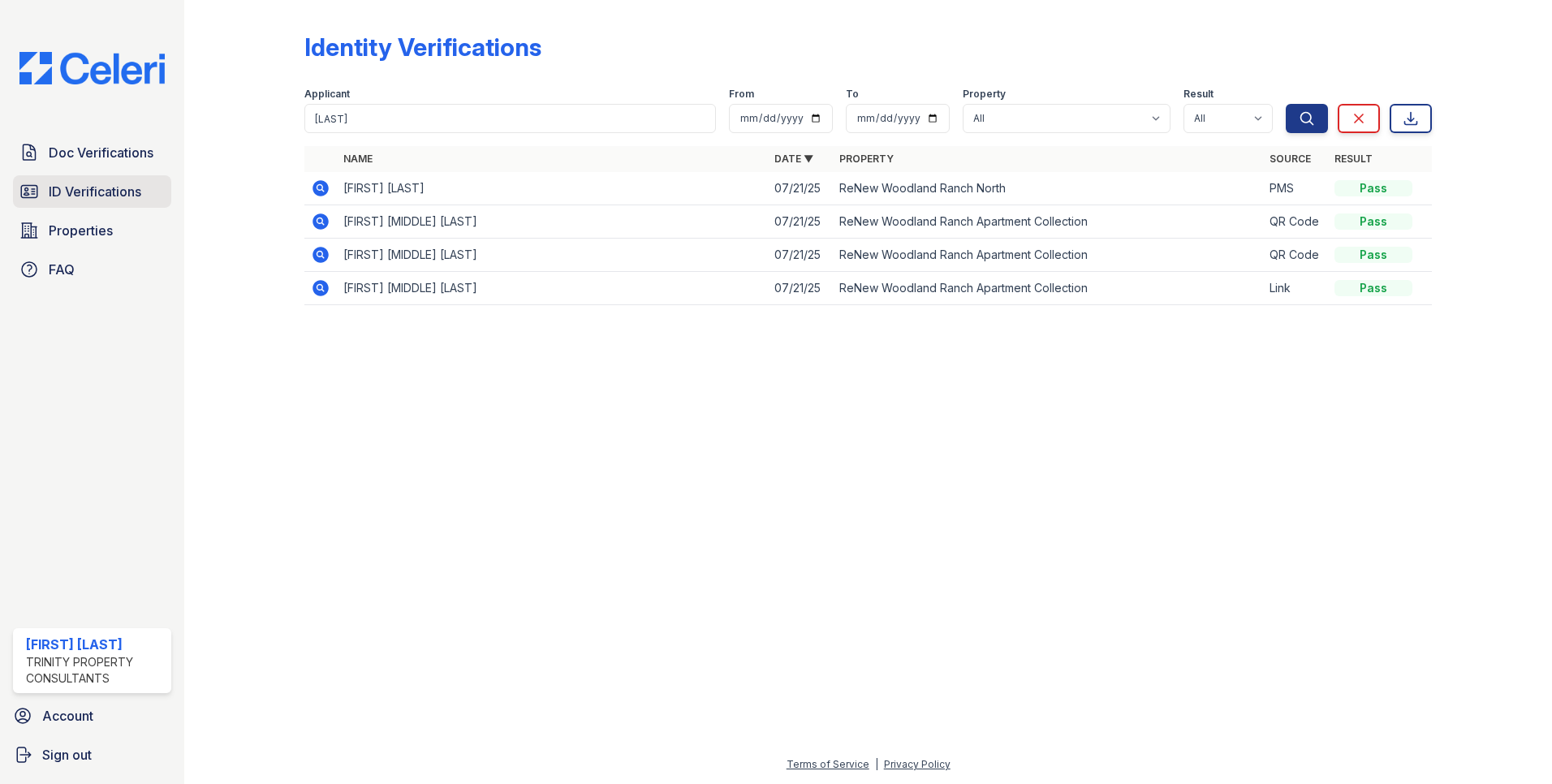 click on "ID Verifications" at bounding box center (95, 192) 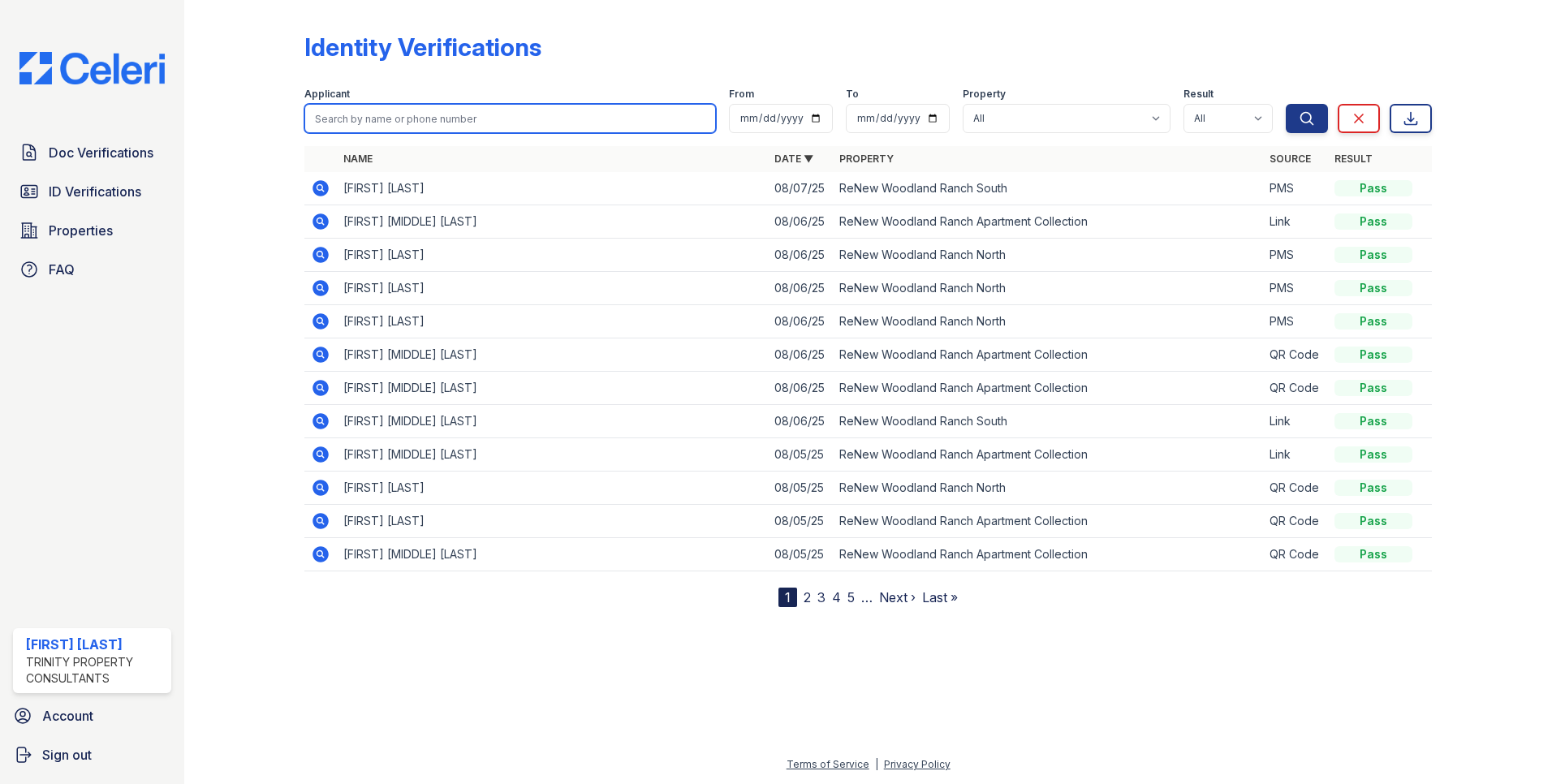 click at bounding box center [510, 118] 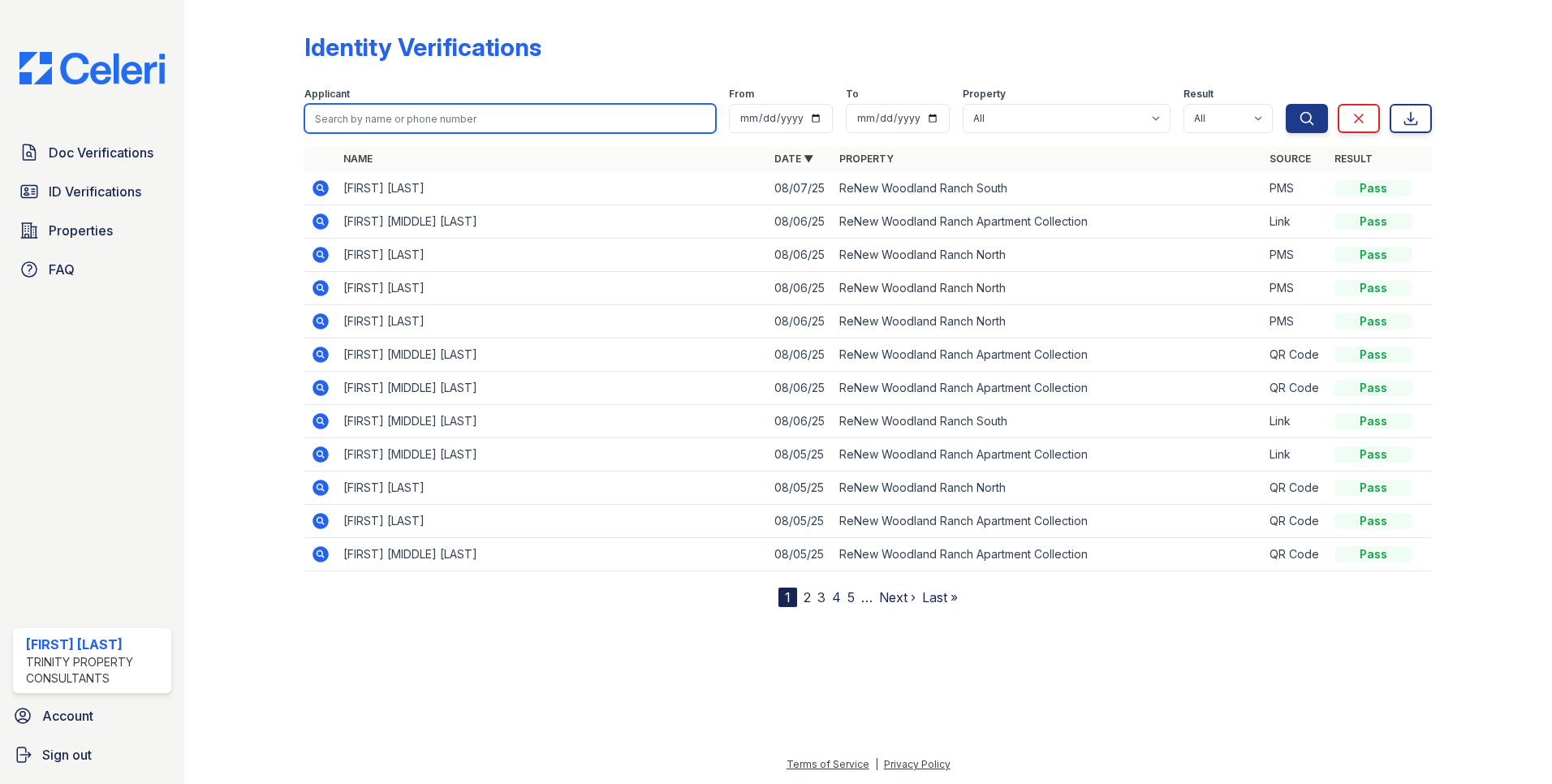 type on "[LAST]" 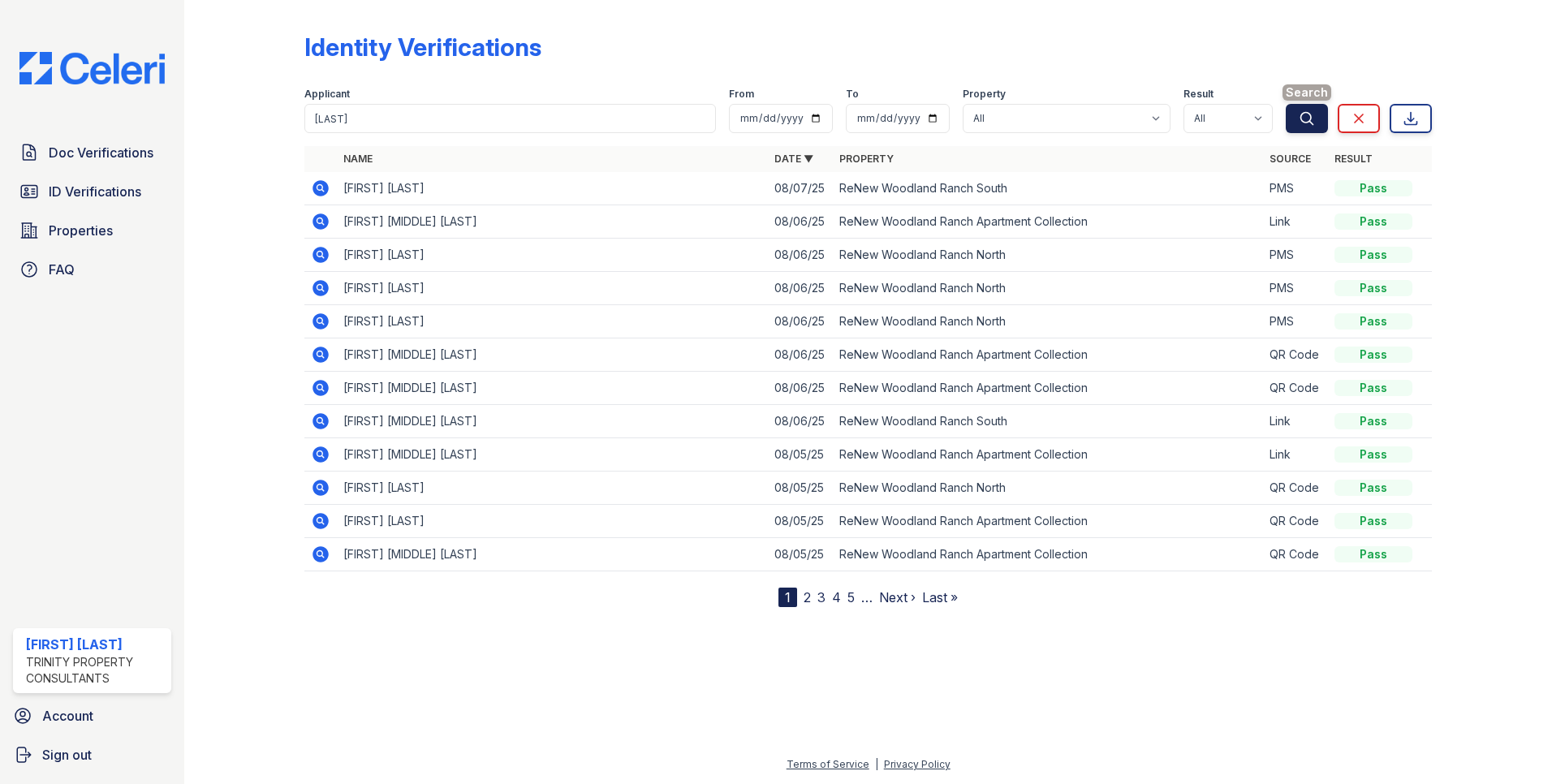 click 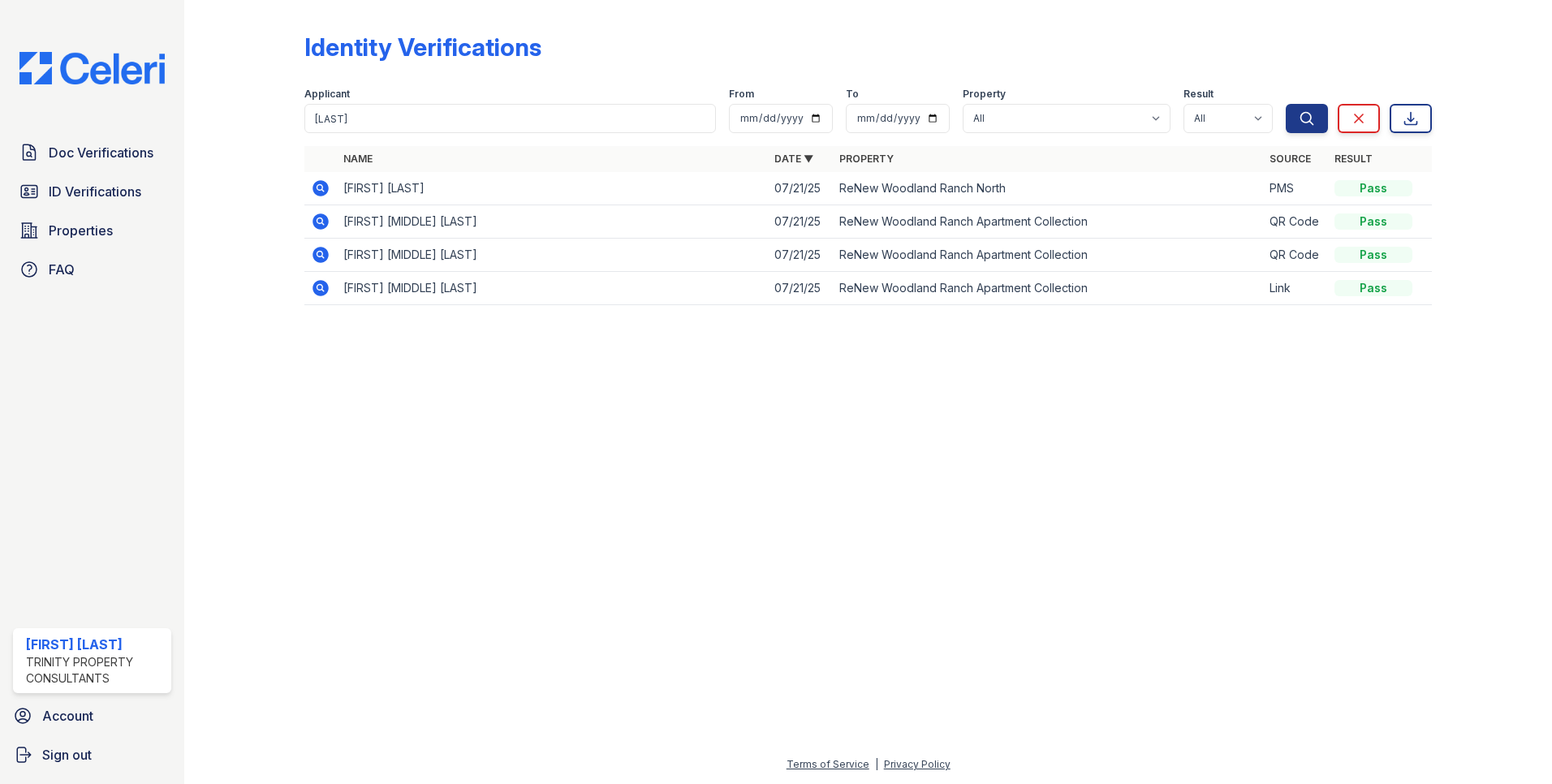 click 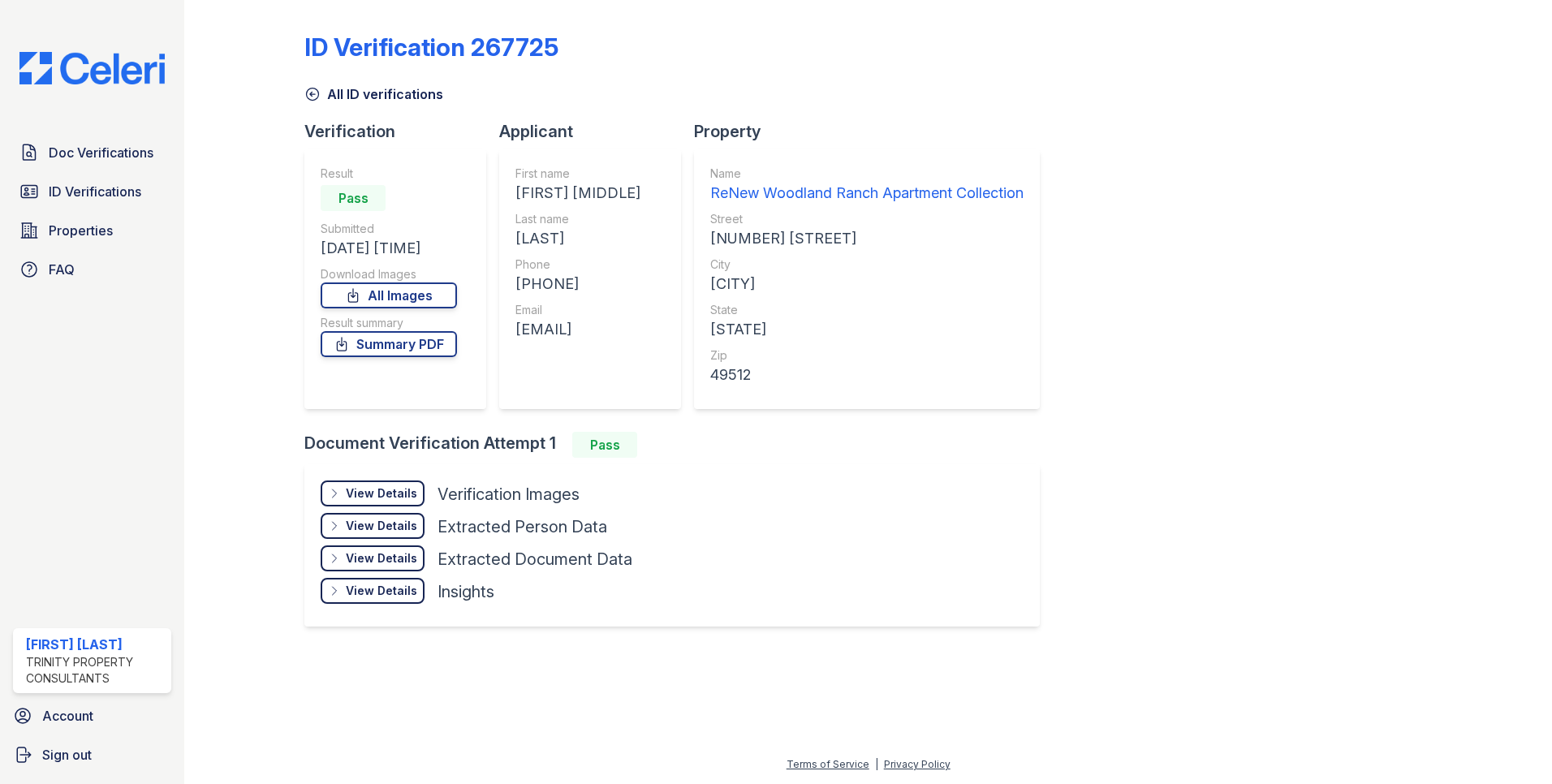 scroll, scrollTop: 0, scrollLeft: 0, axis: both 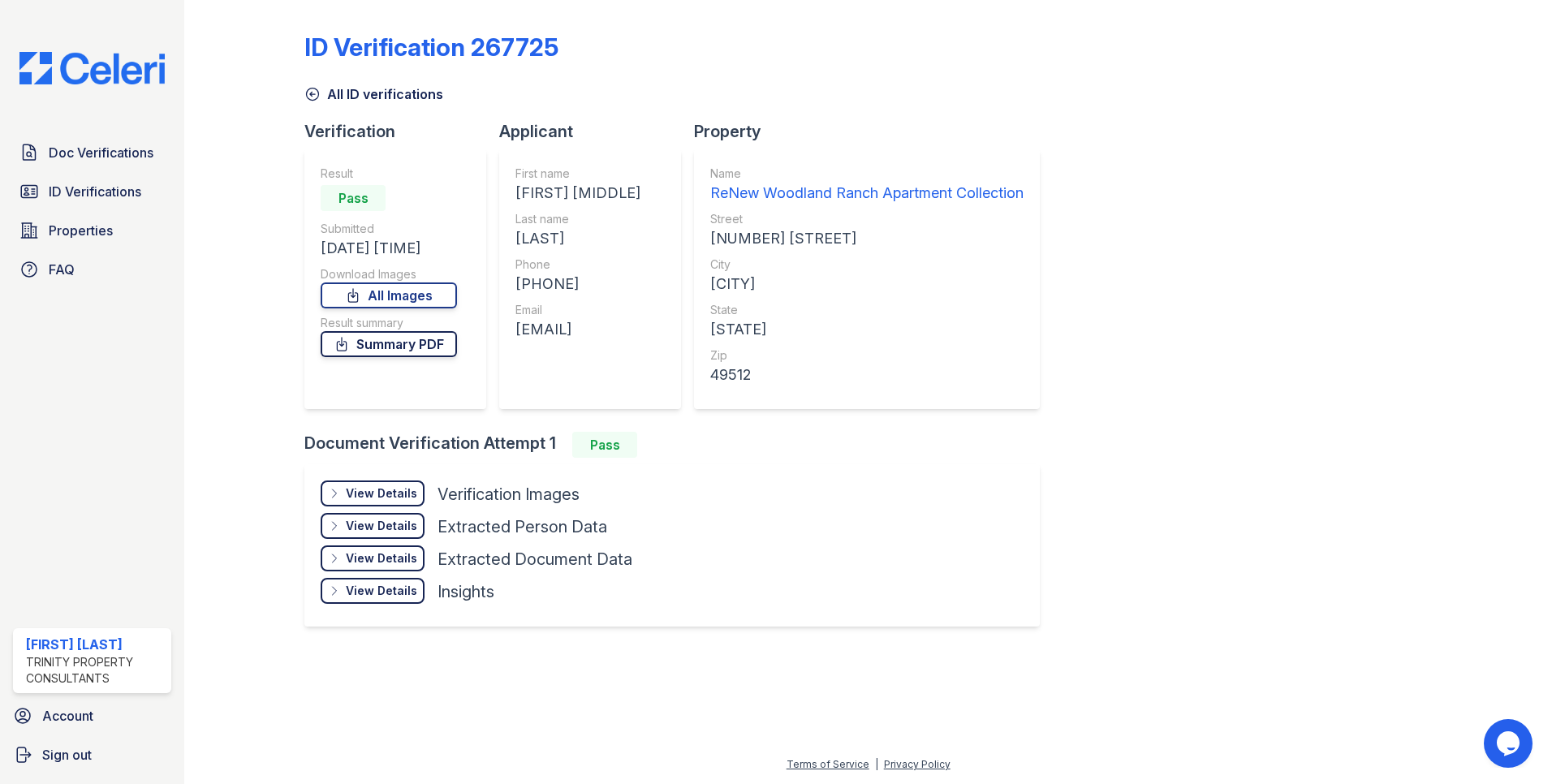 click on "Summary PDF" at bounding box center (389, 344) 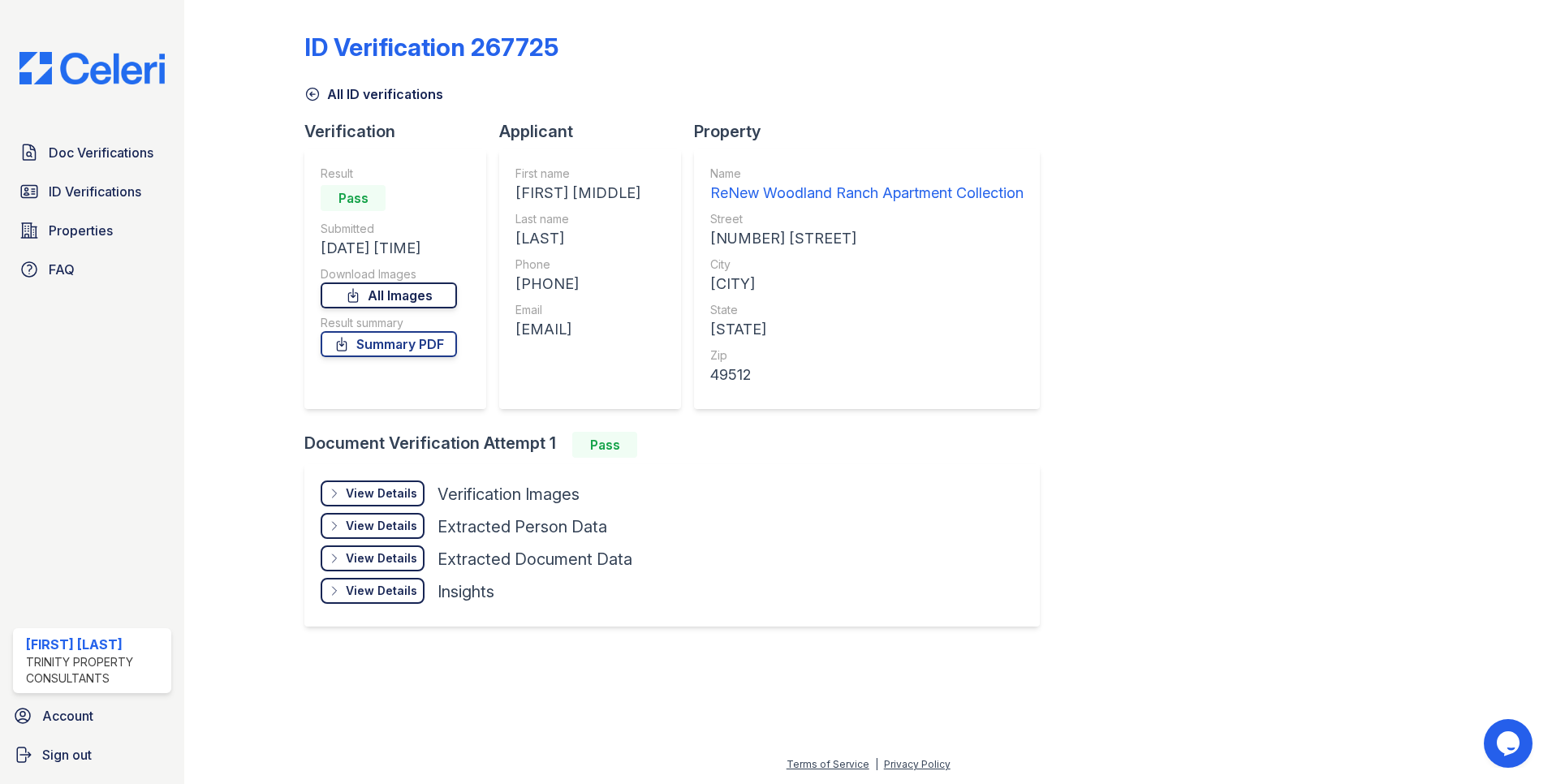 click on "All Images" at bounding box center [389, 295] 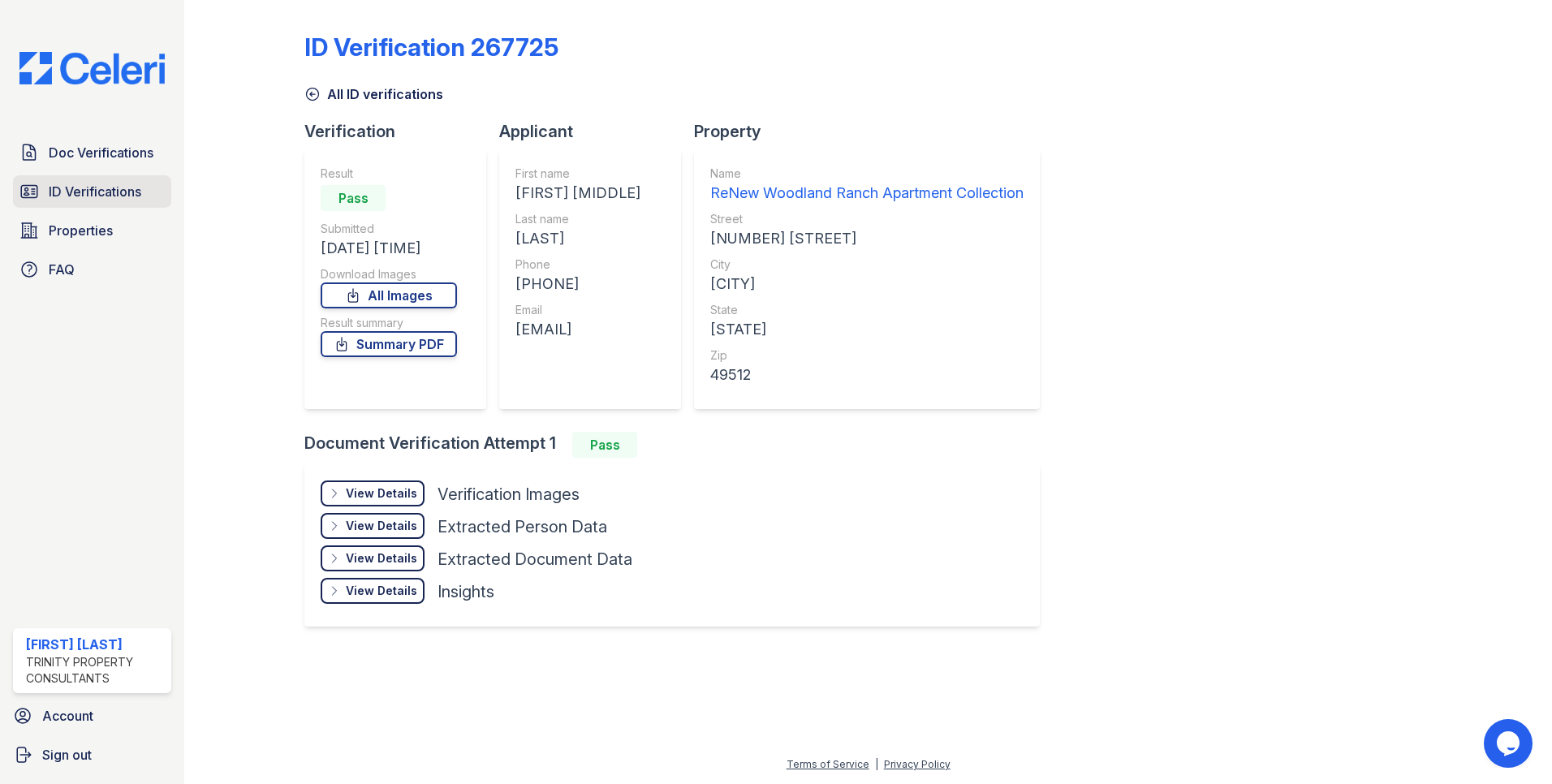 click on "ID Verifications" at bounding box center [95, 192] 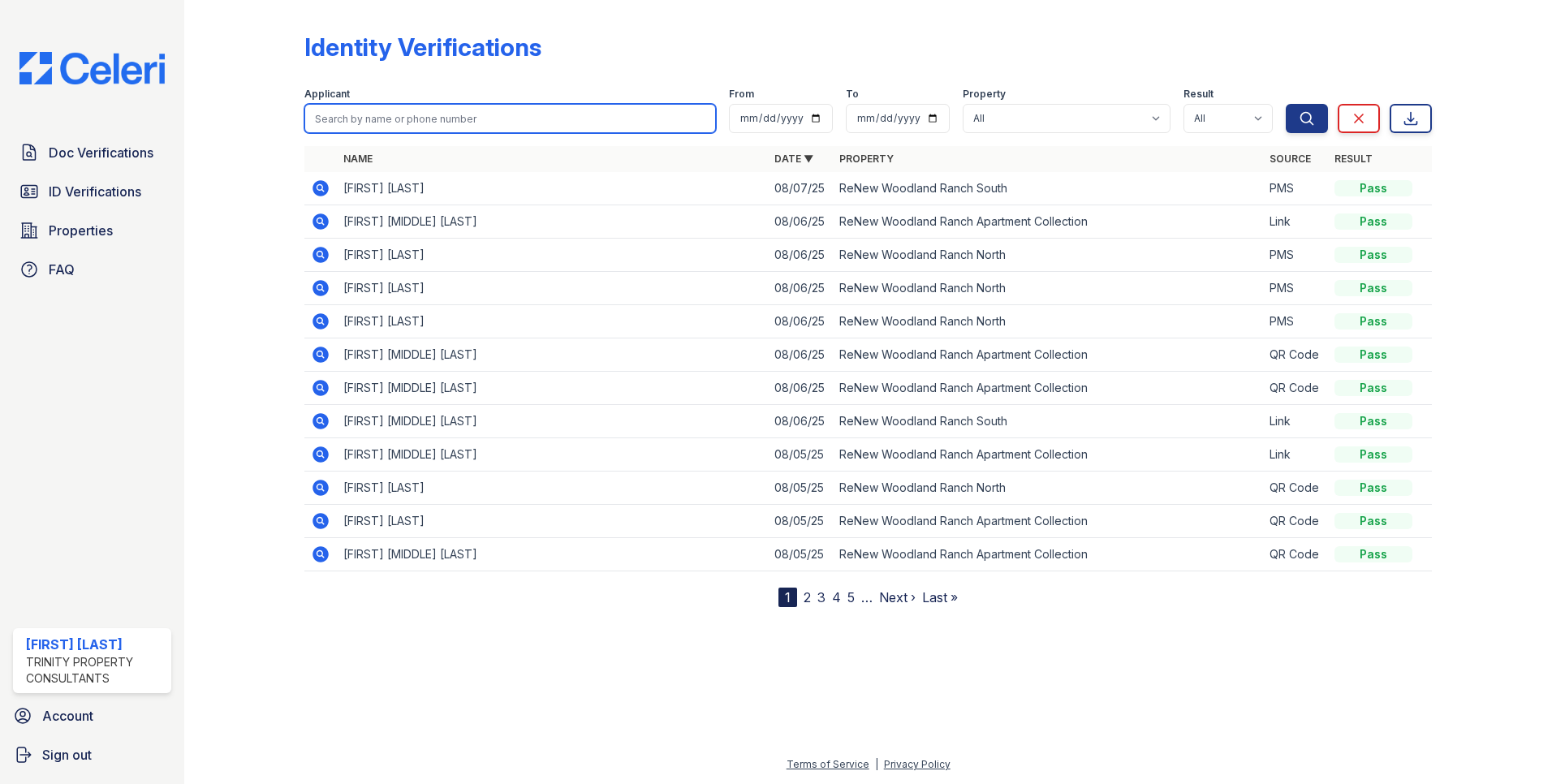 click at bounding box center (510, 118) 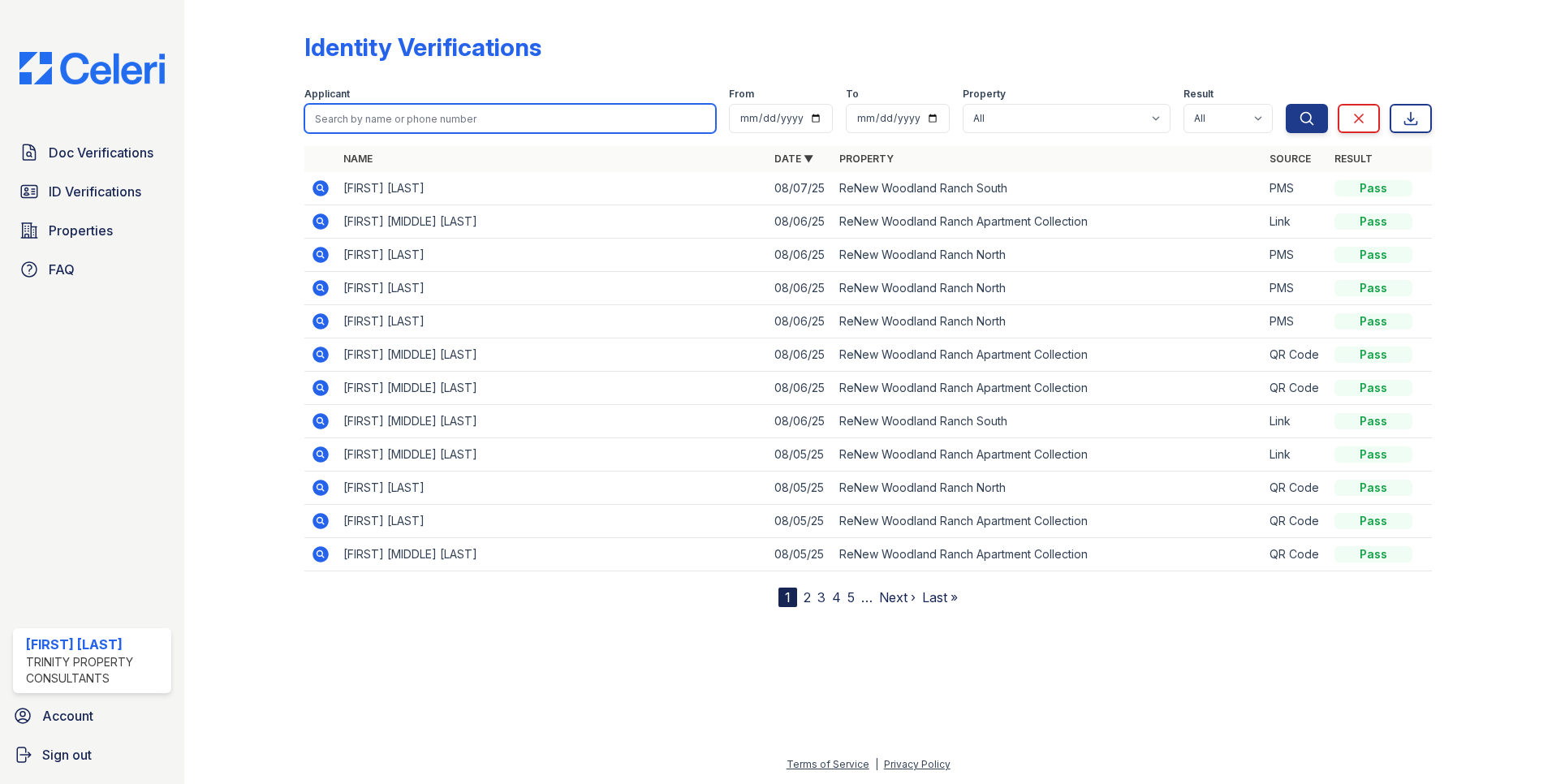 type on "[LAST]" 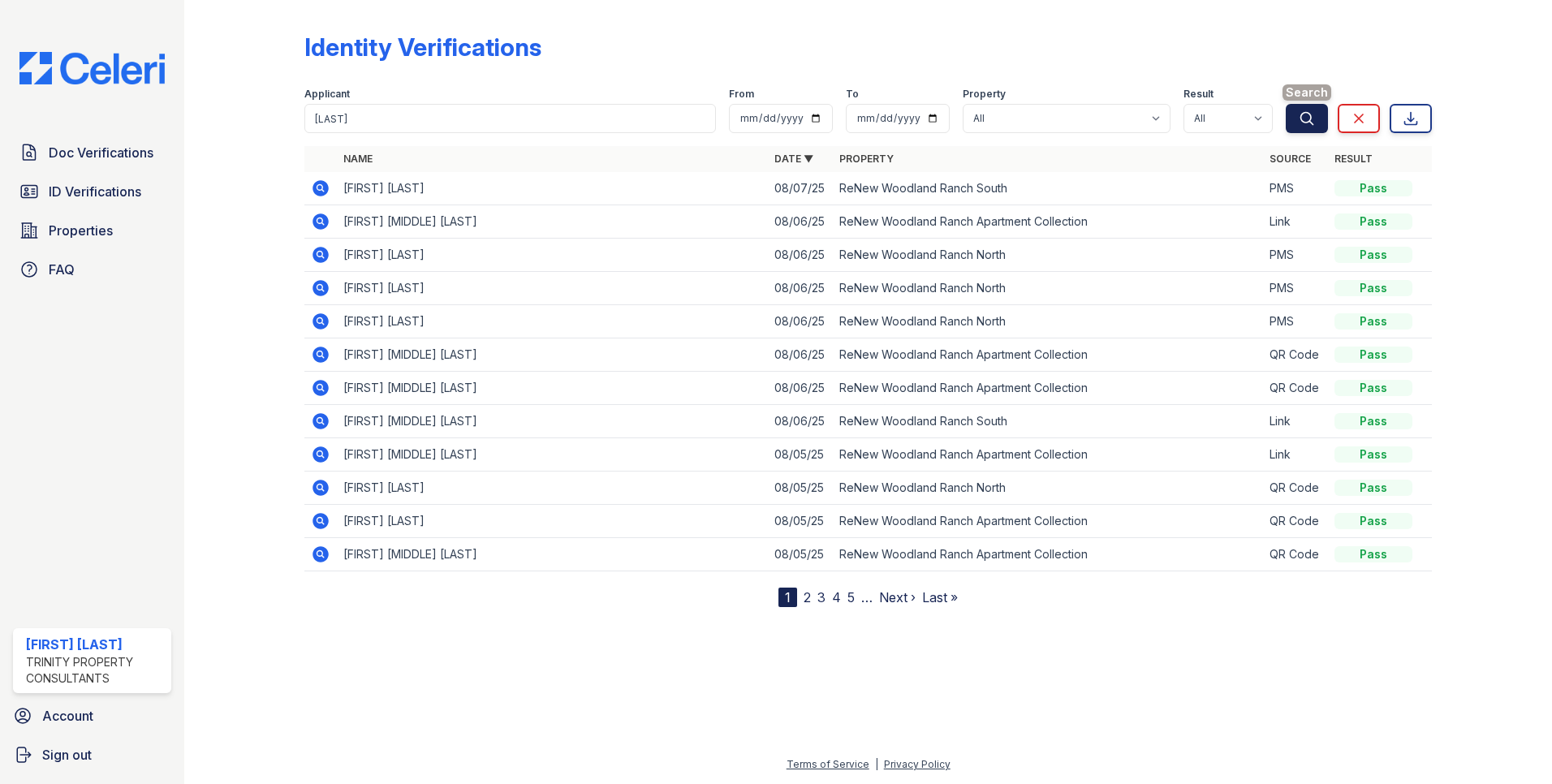 click 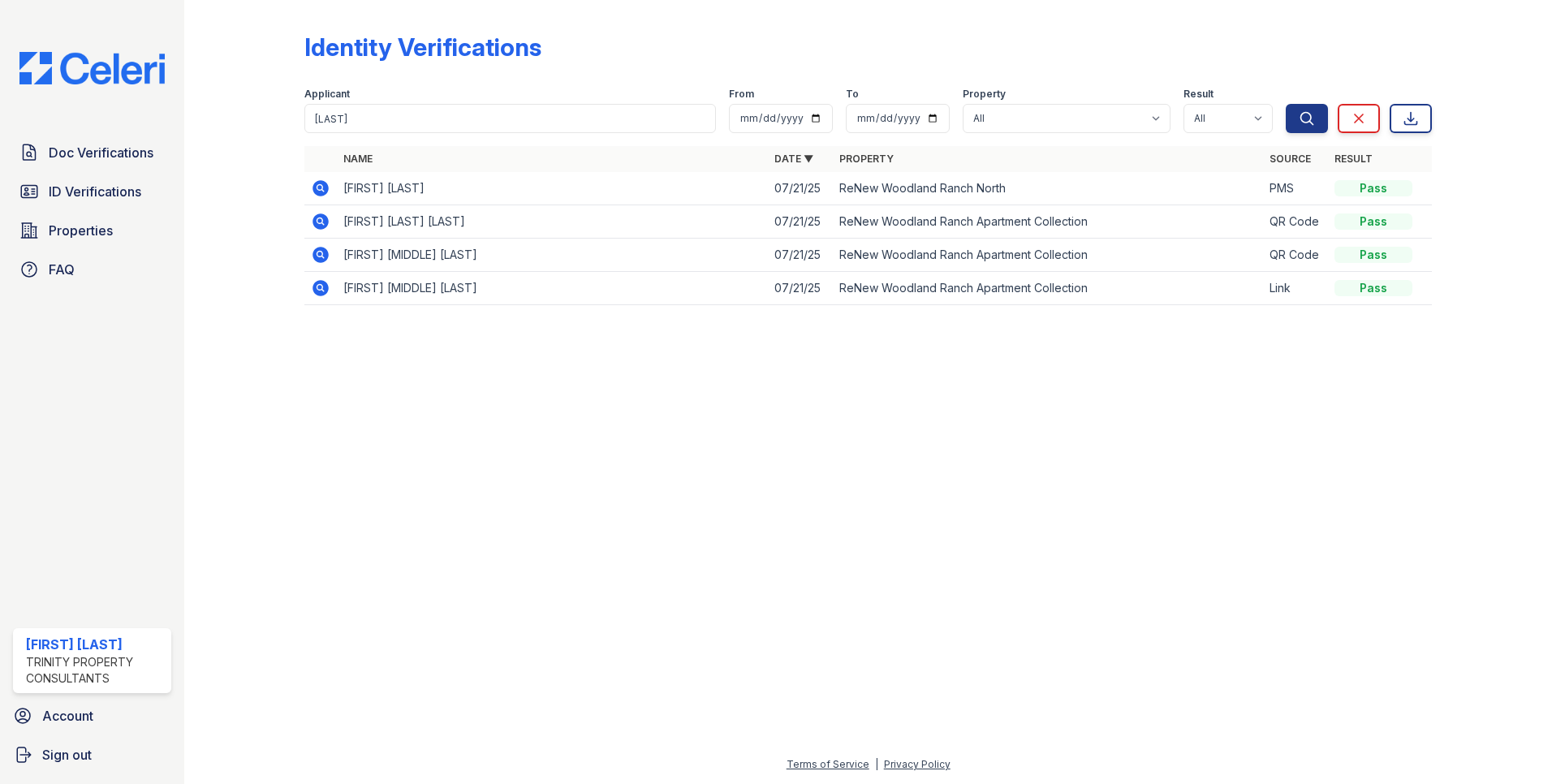 click 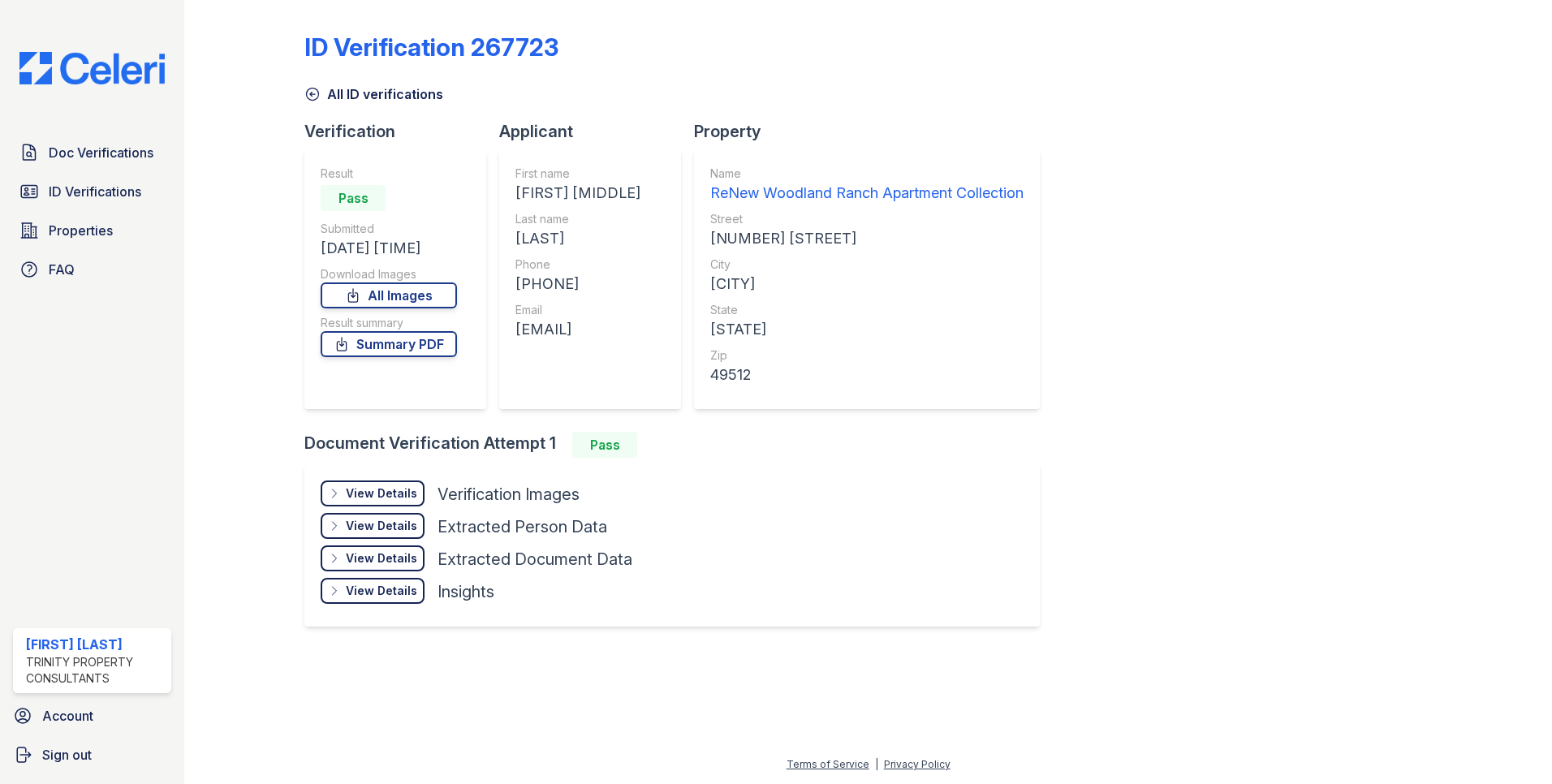 scroll, scrollTop: 0, scrollLeft: 0, axis: both 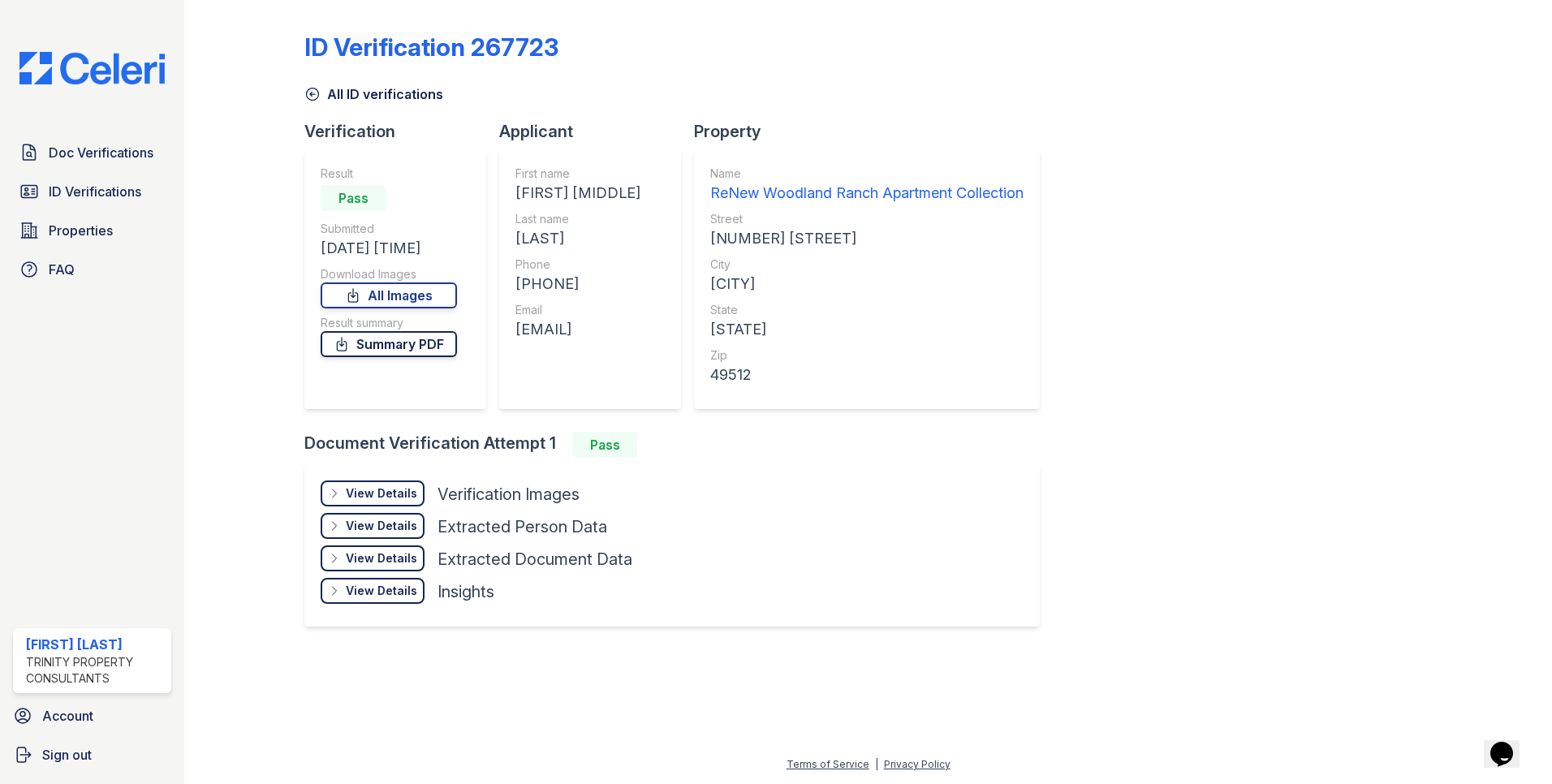 click on "Summary PDF" at bounding box center [389, 344] 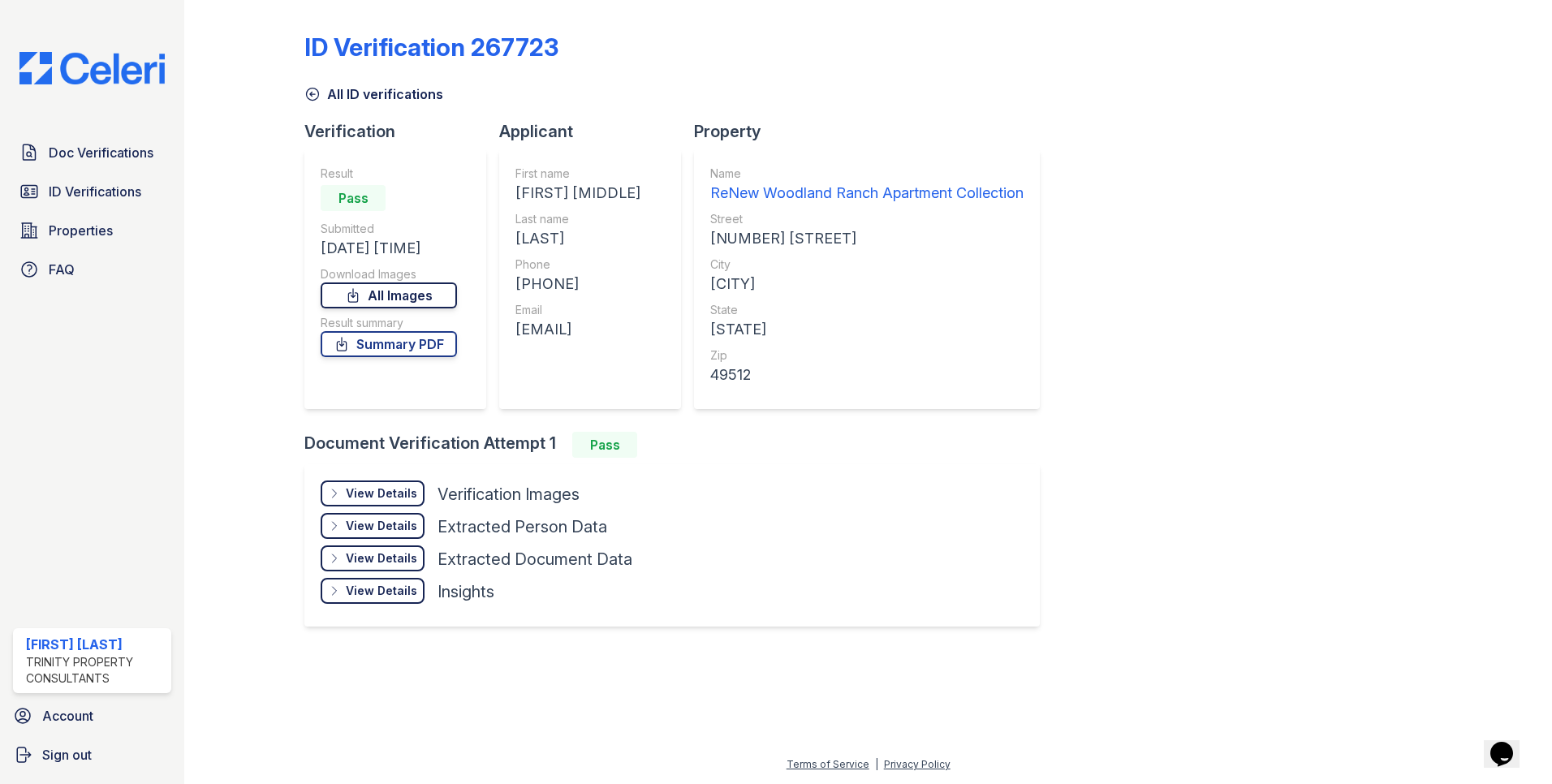 click on "All Images" at bounding box center [389, 295] 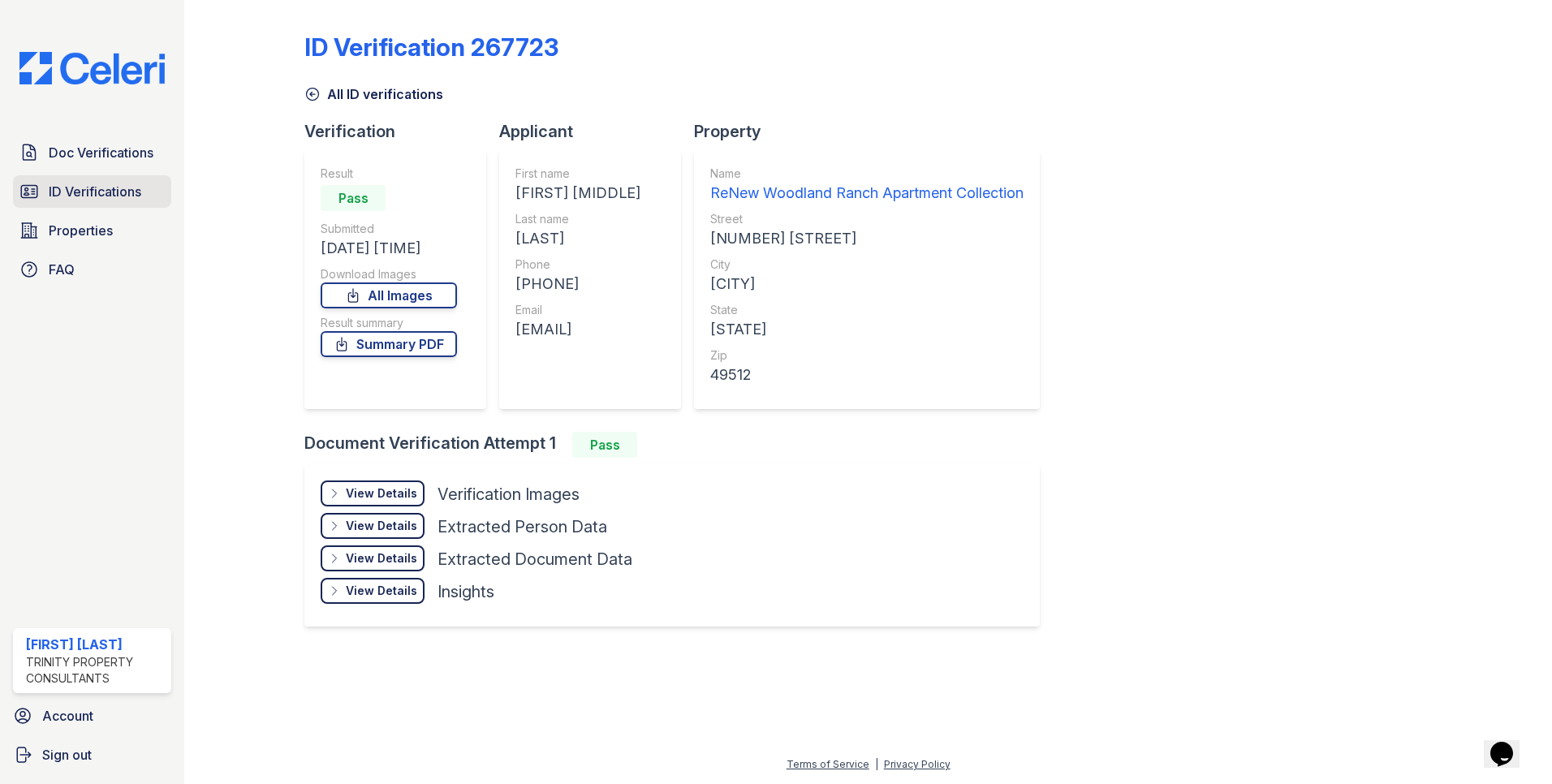 click on "ID Verifications" at bounding box center [92, 192] 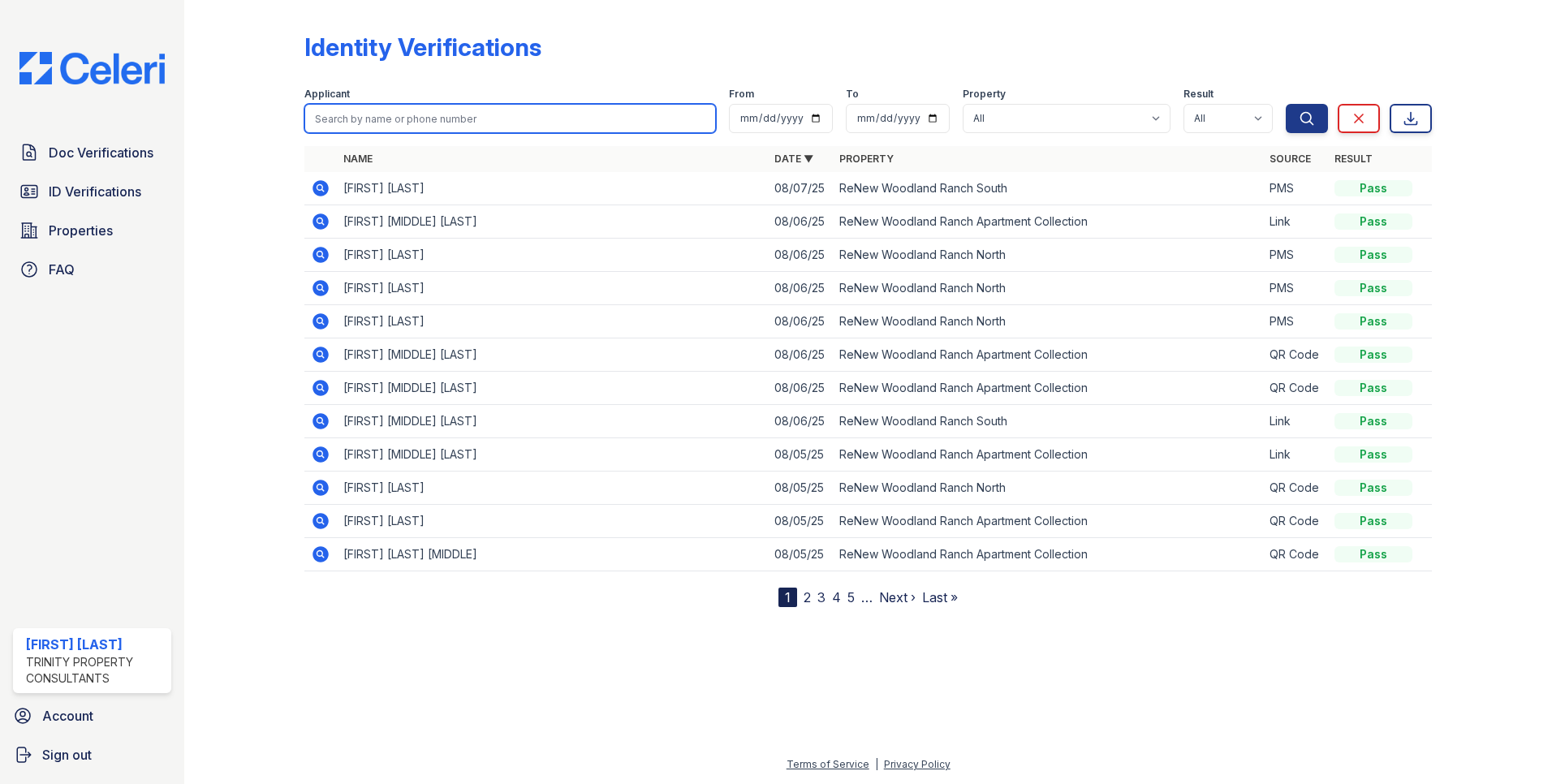 click at bounding box center [510, 118] 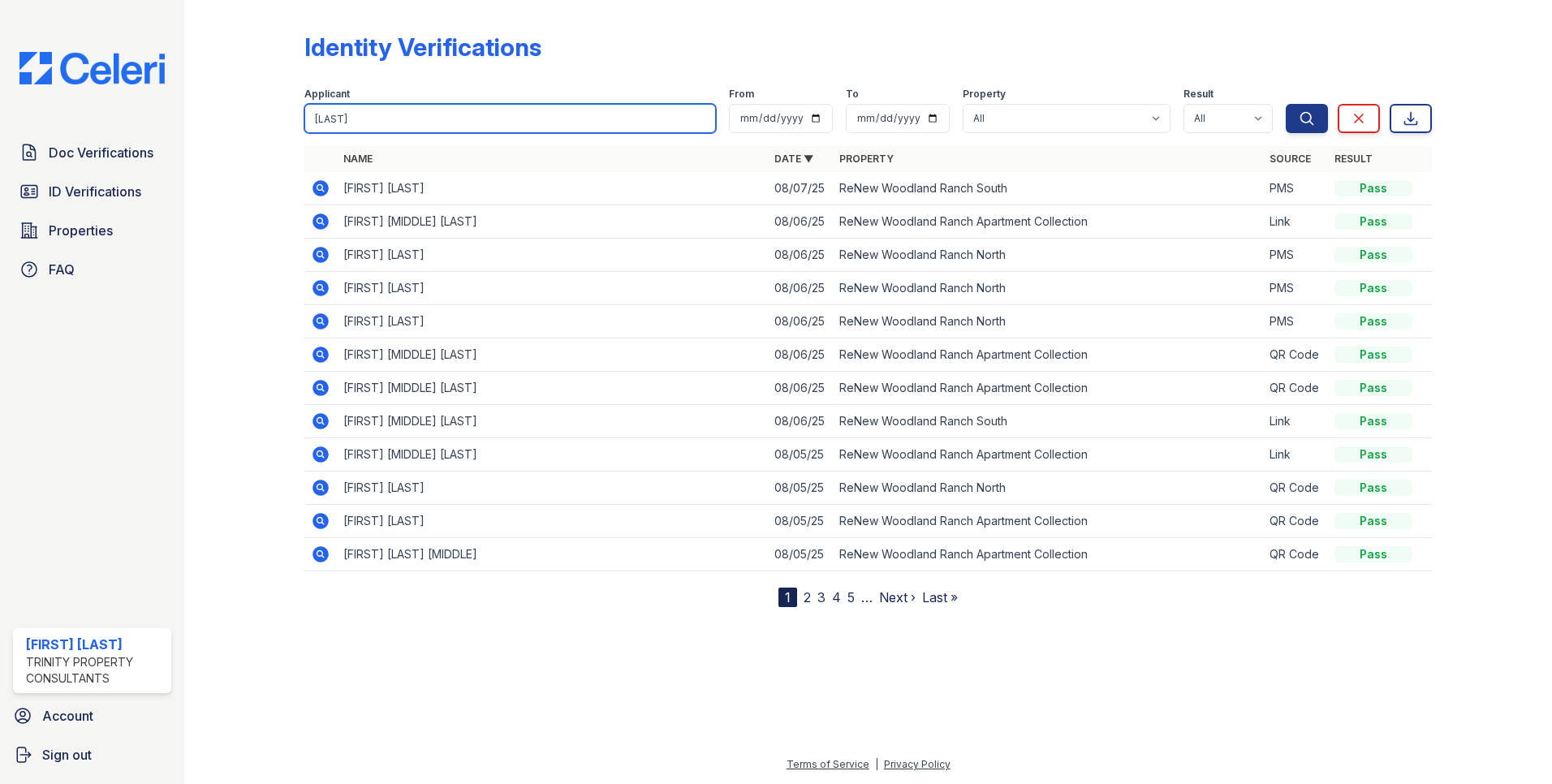type on "[LAST]" 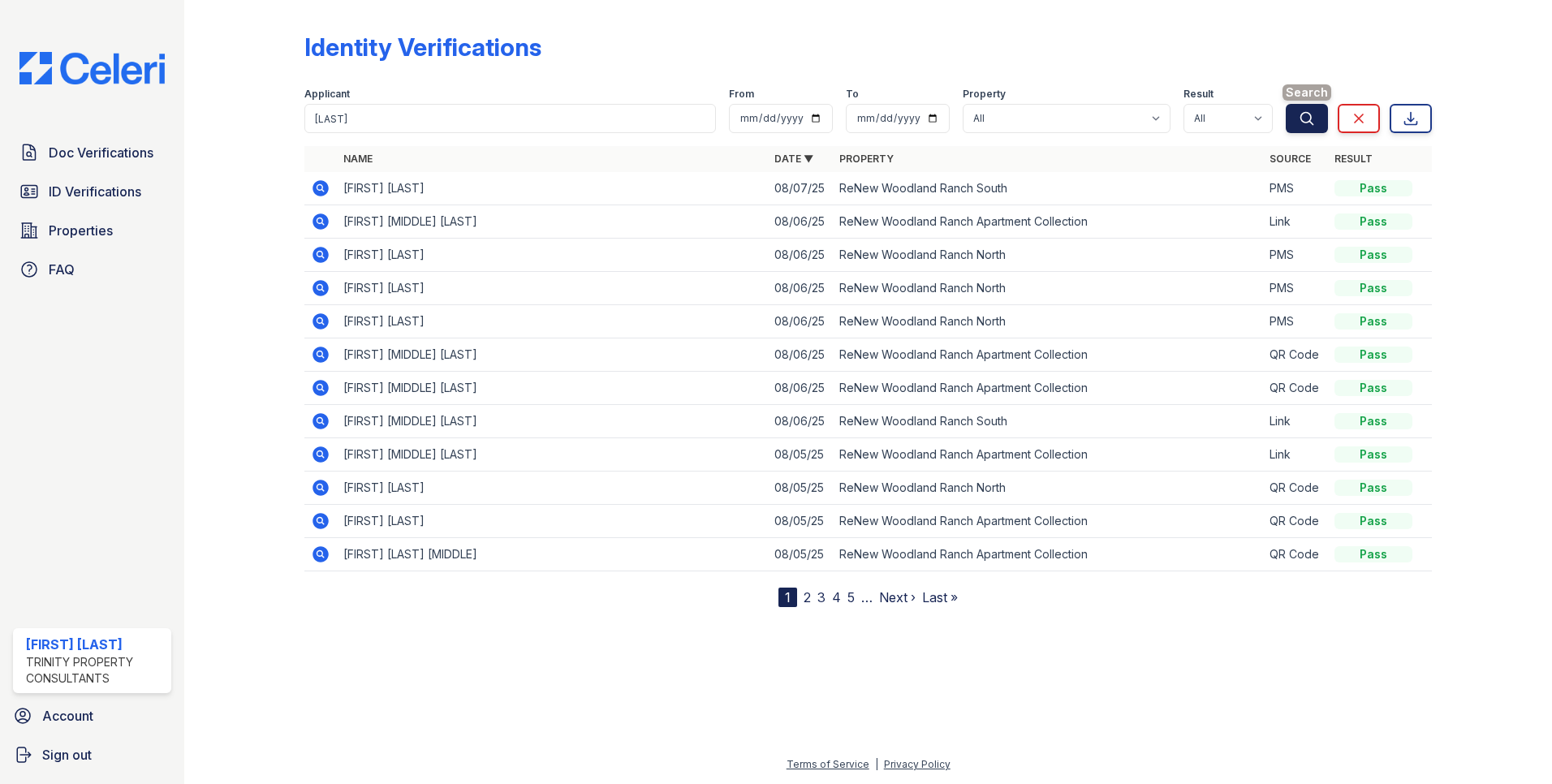 click 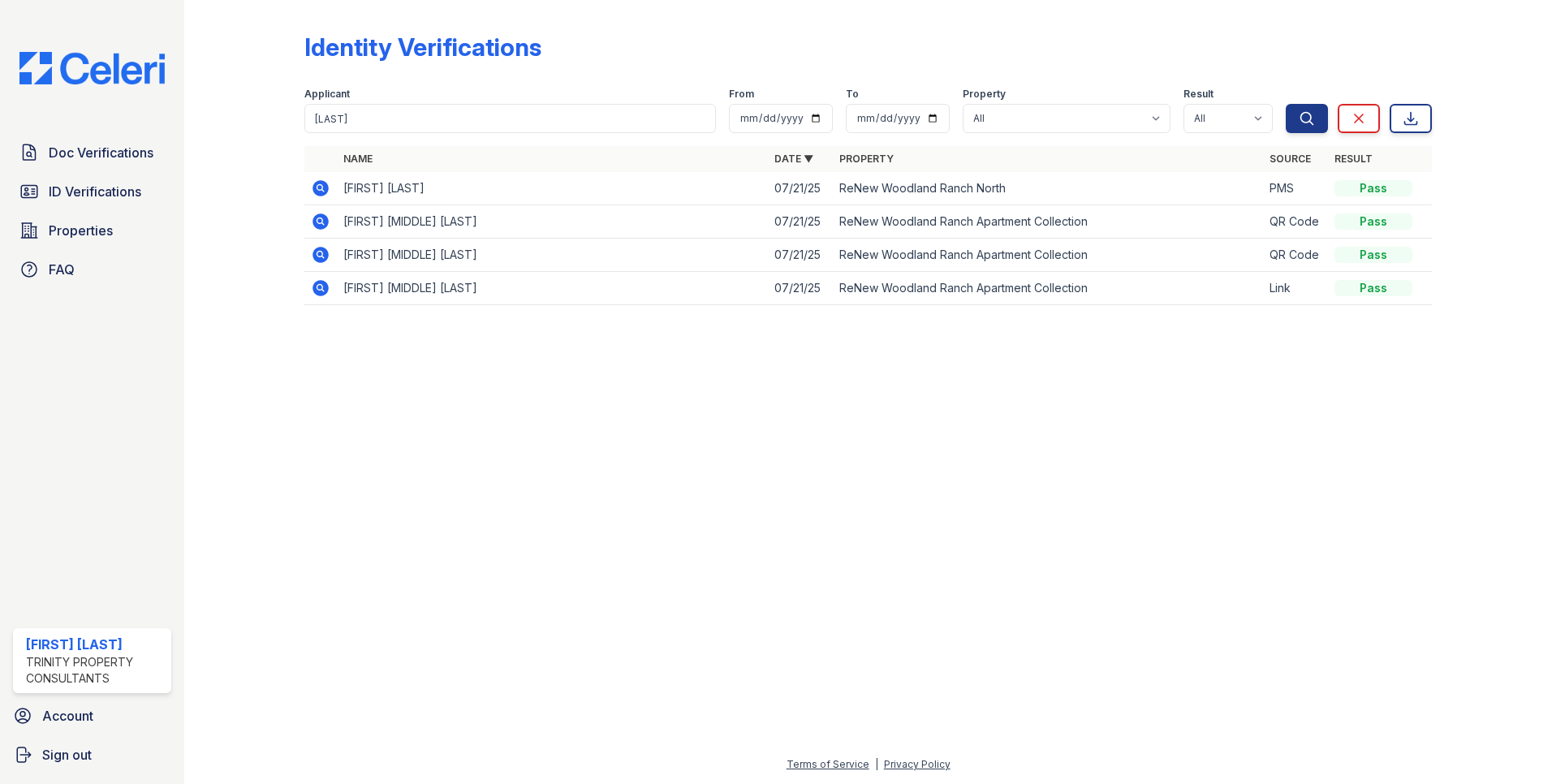 click 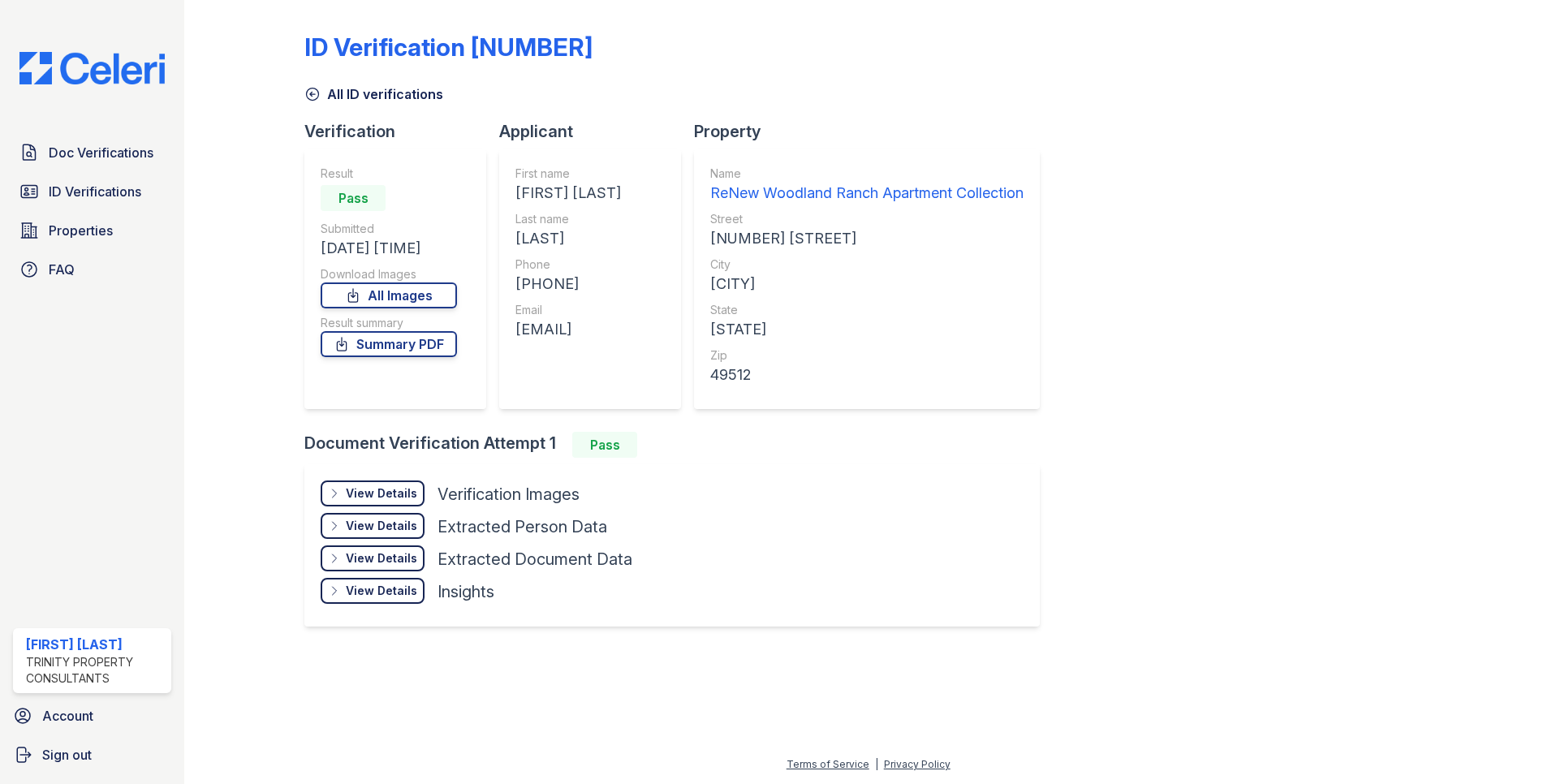 scroll, scrollTop: 0, scrollLeft: 0, axis: both 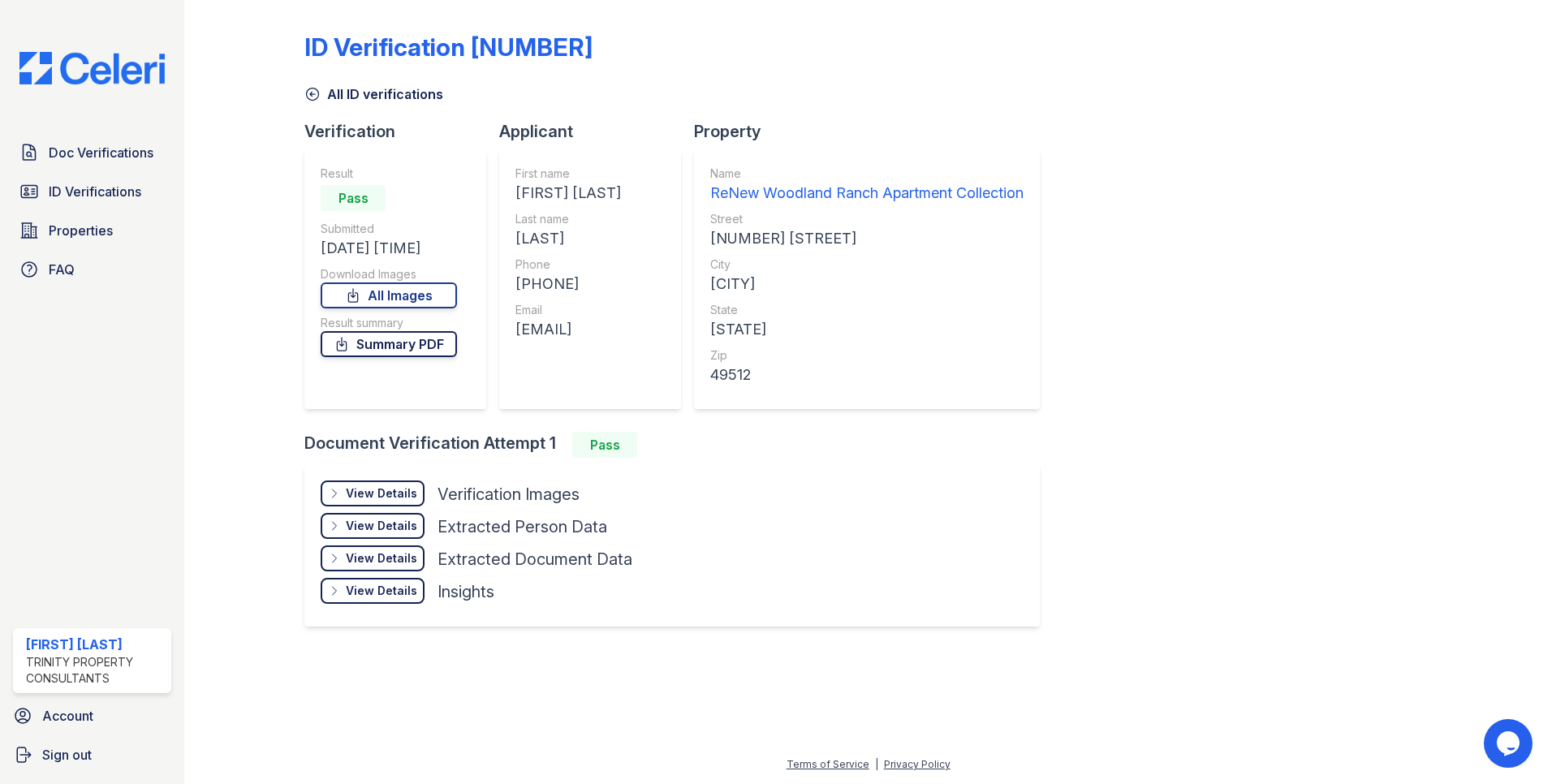 click on "Summary PDF" at bounding box center [389, 344] 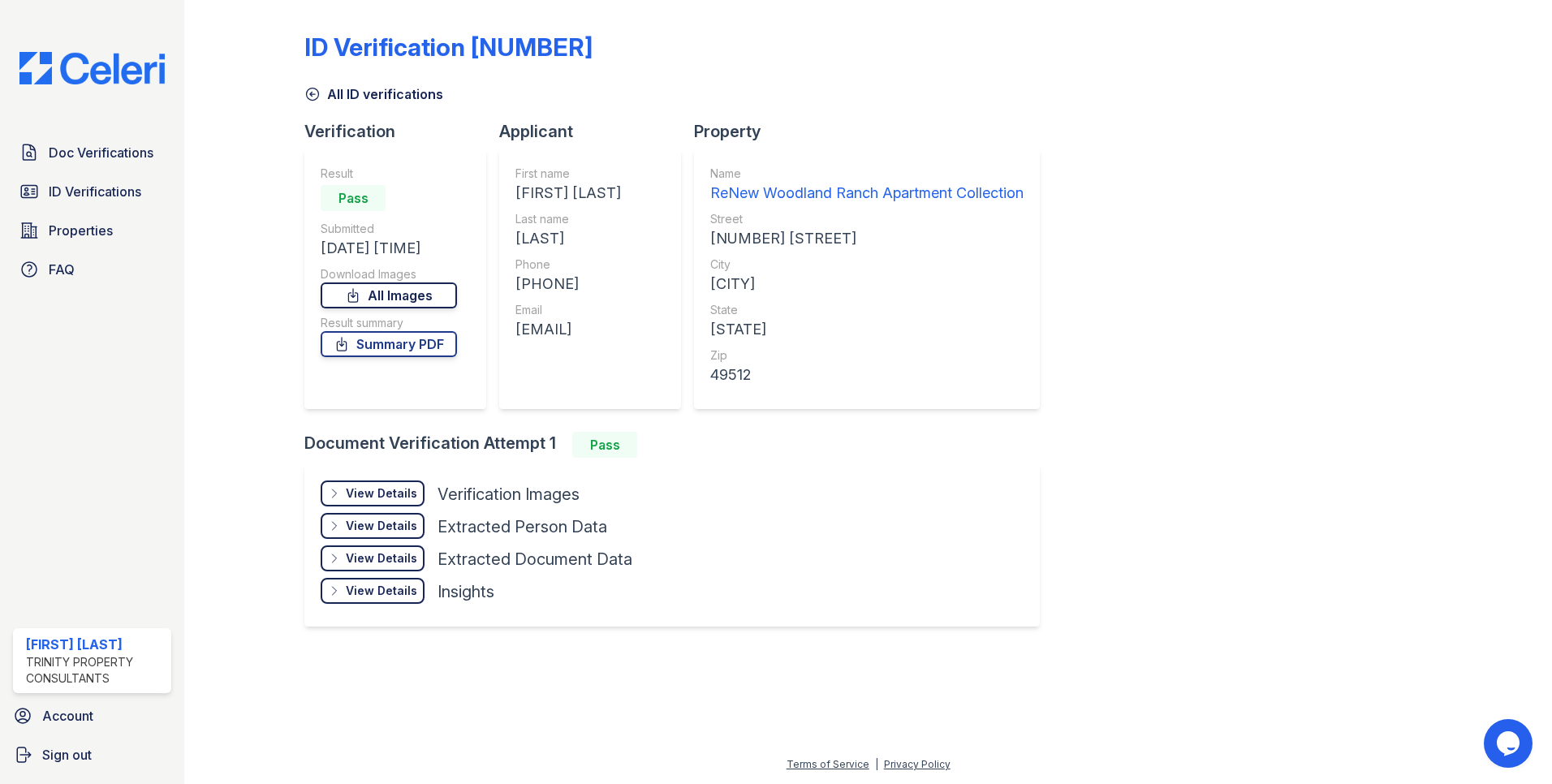 click on "All Images" at bounding box center (389, 295) 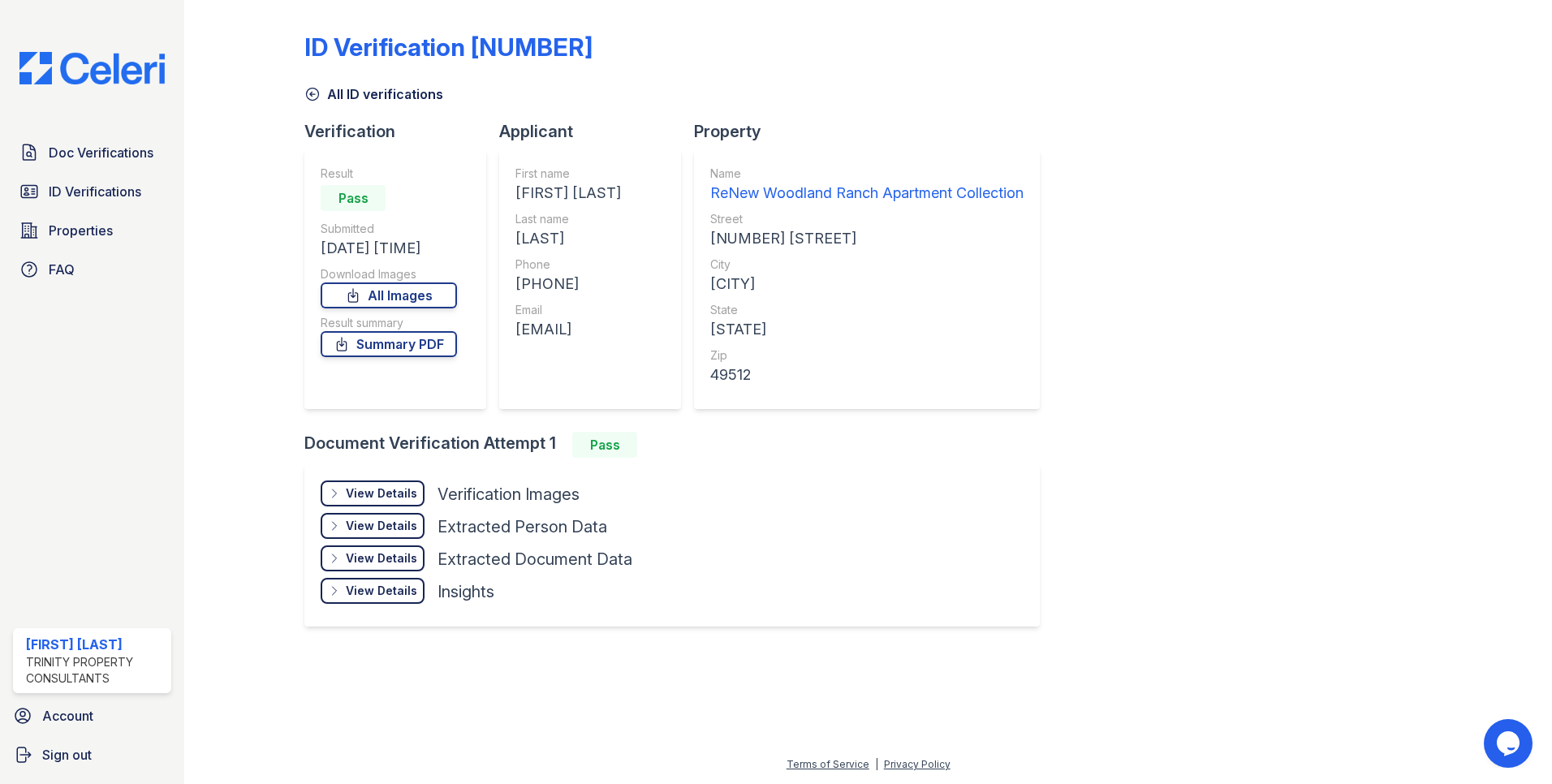 drag, startPoint x: 756, startPoint y: 680, endPoint x: 735, endPoint y: 667, distance: 24.698178 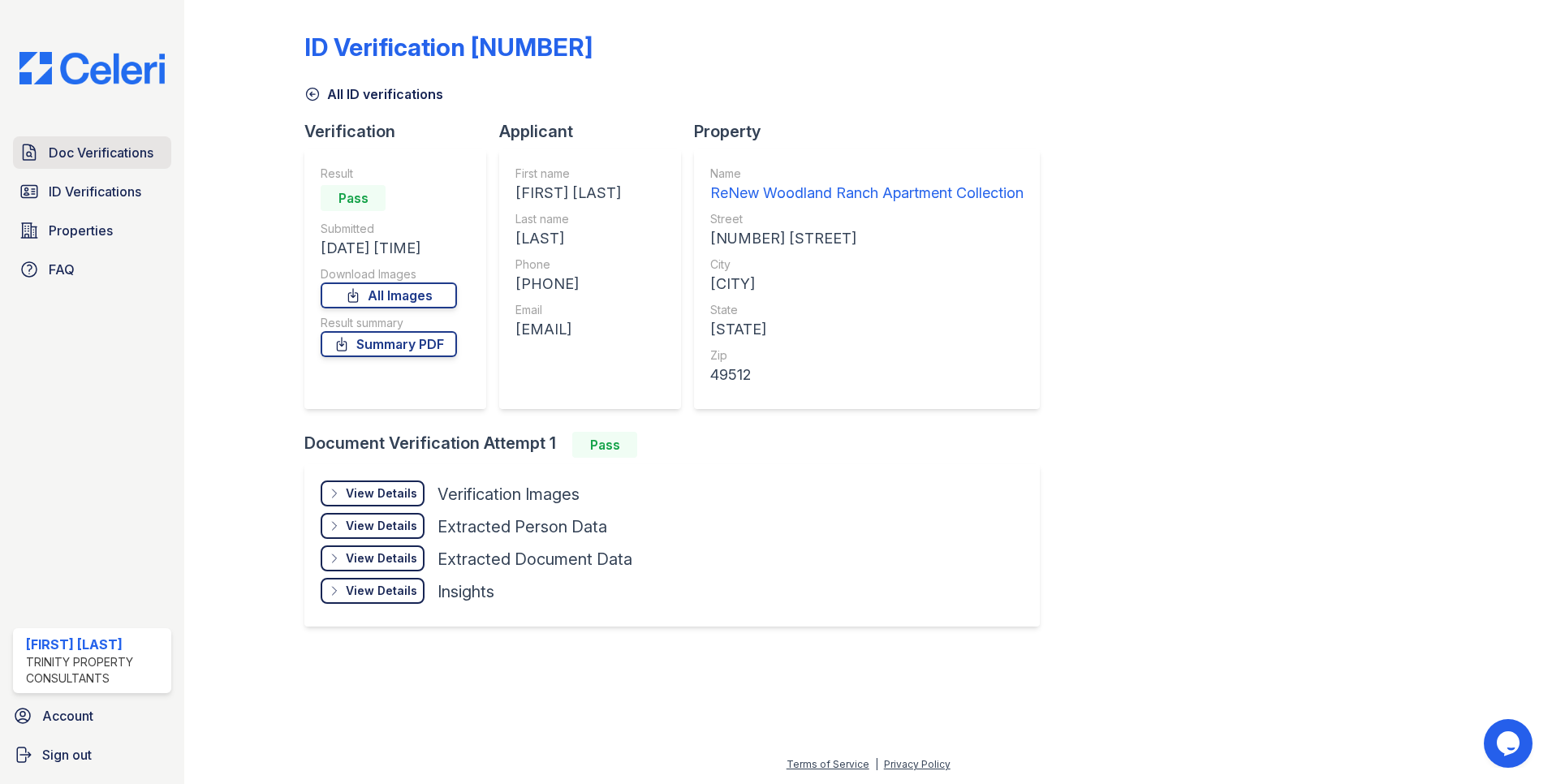 click on "Doc Verifications" at bounding box center (101, 153) 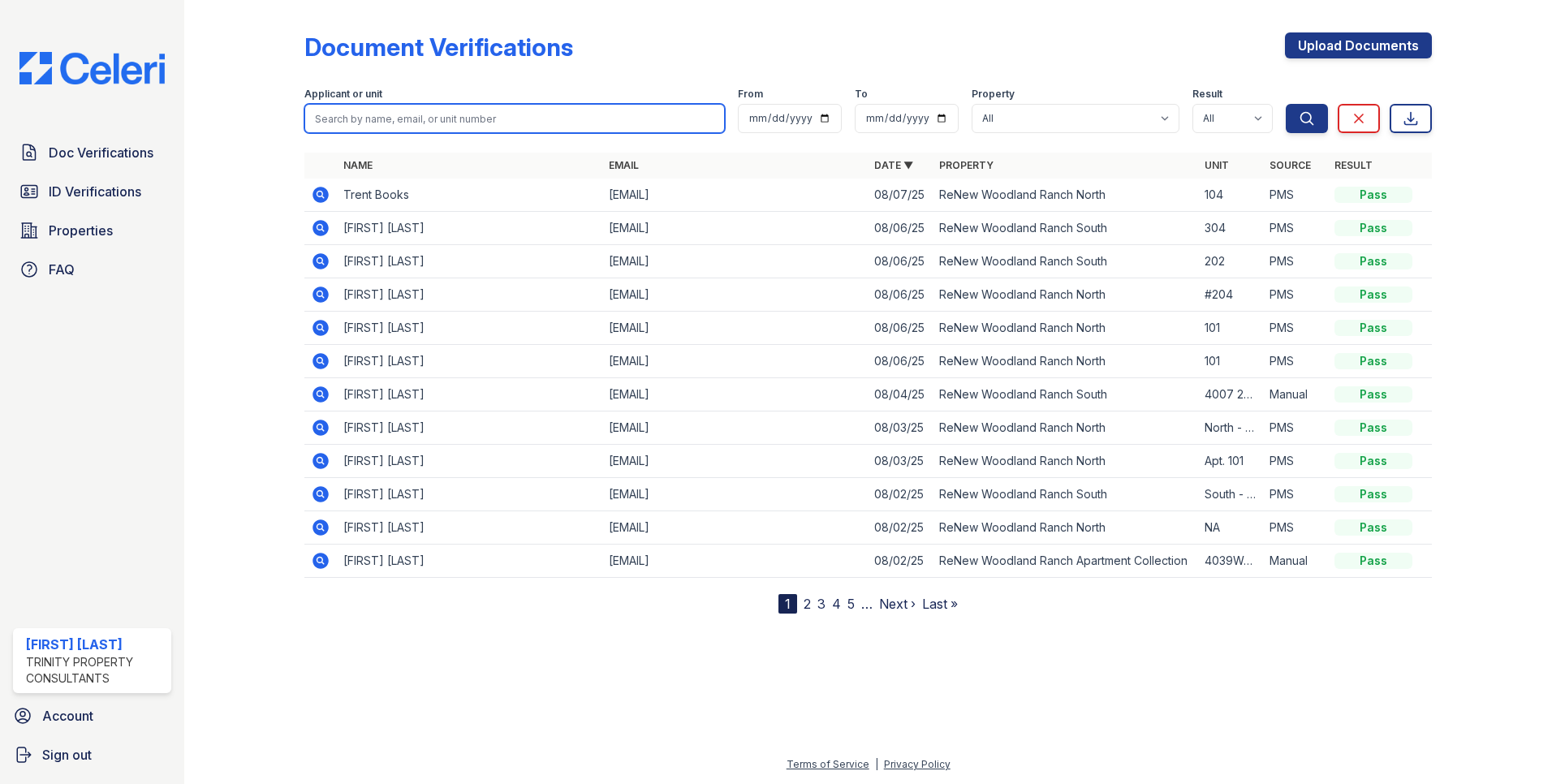 click at bounding box center [515, 118] 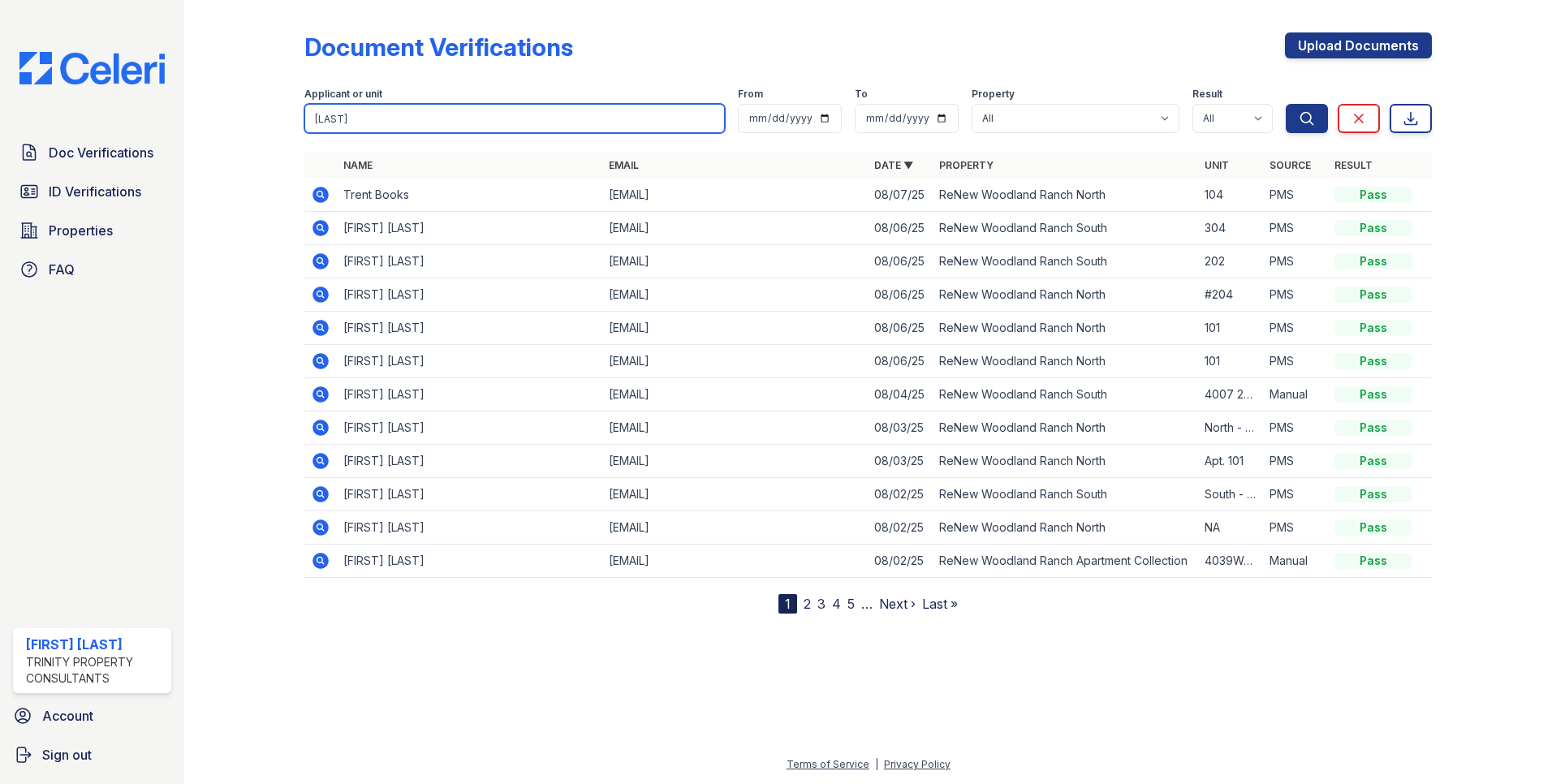 type on "[LAST]" 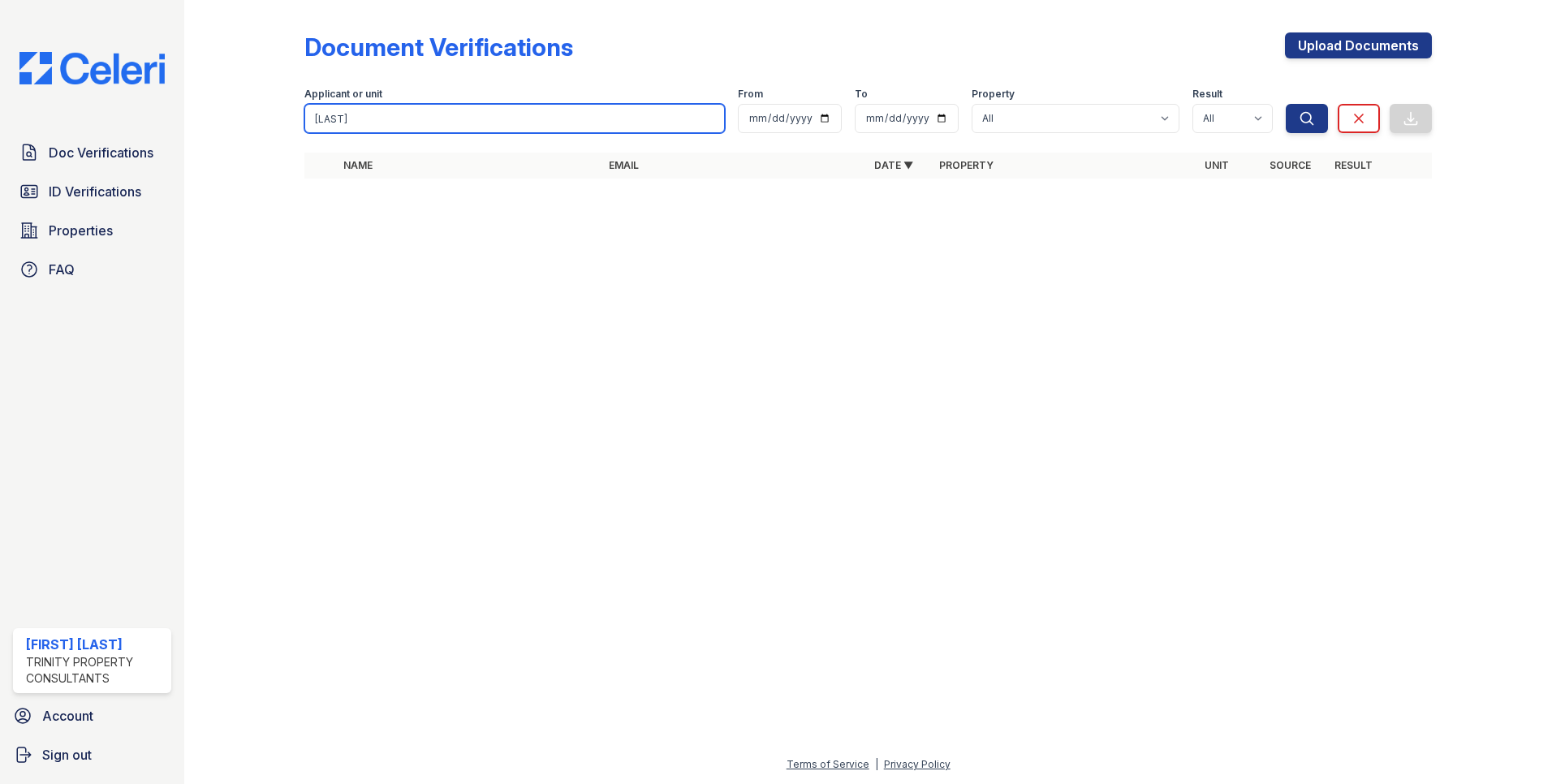 type on "[LAST]" 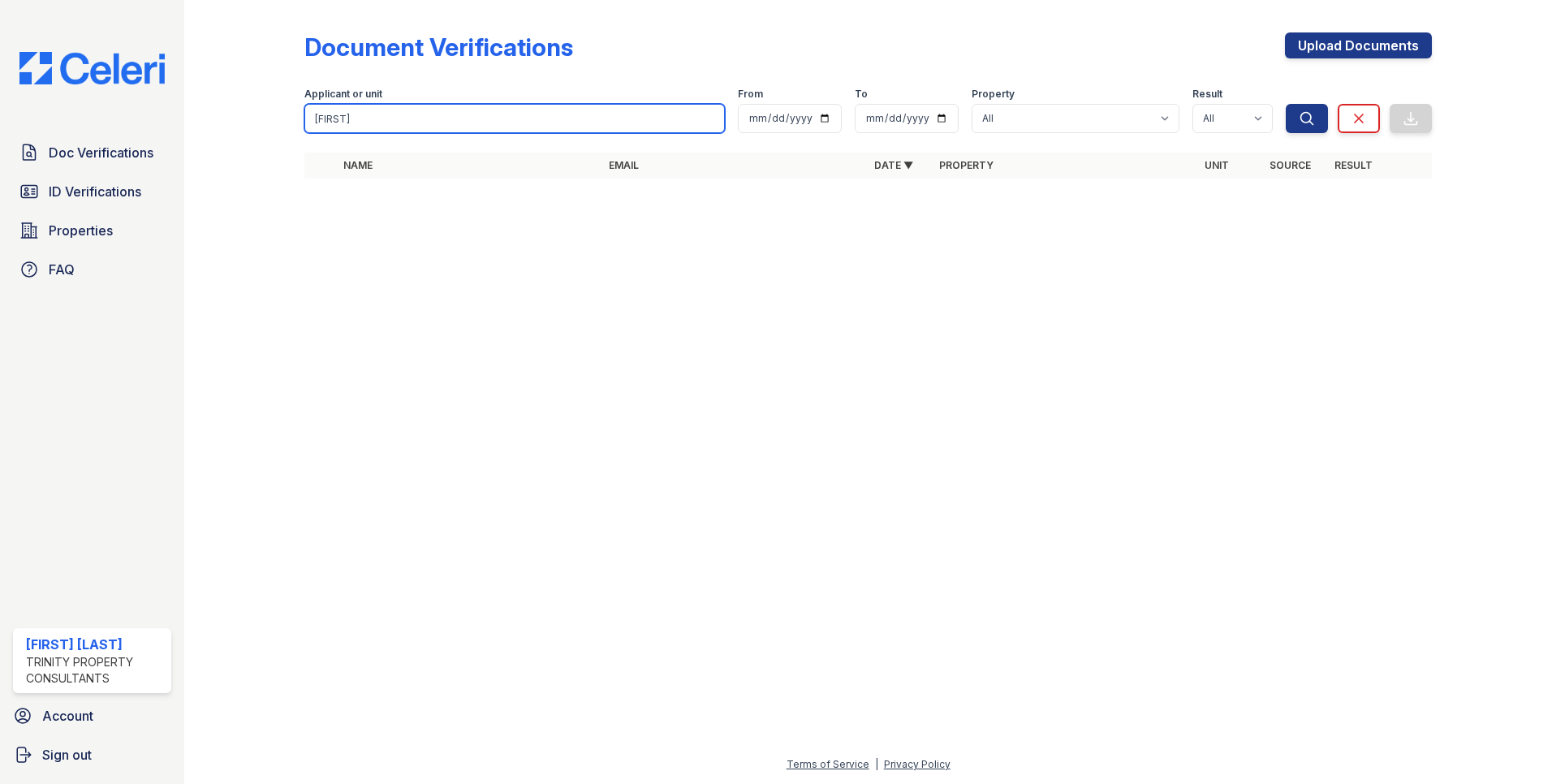 type on "[FIRST]" 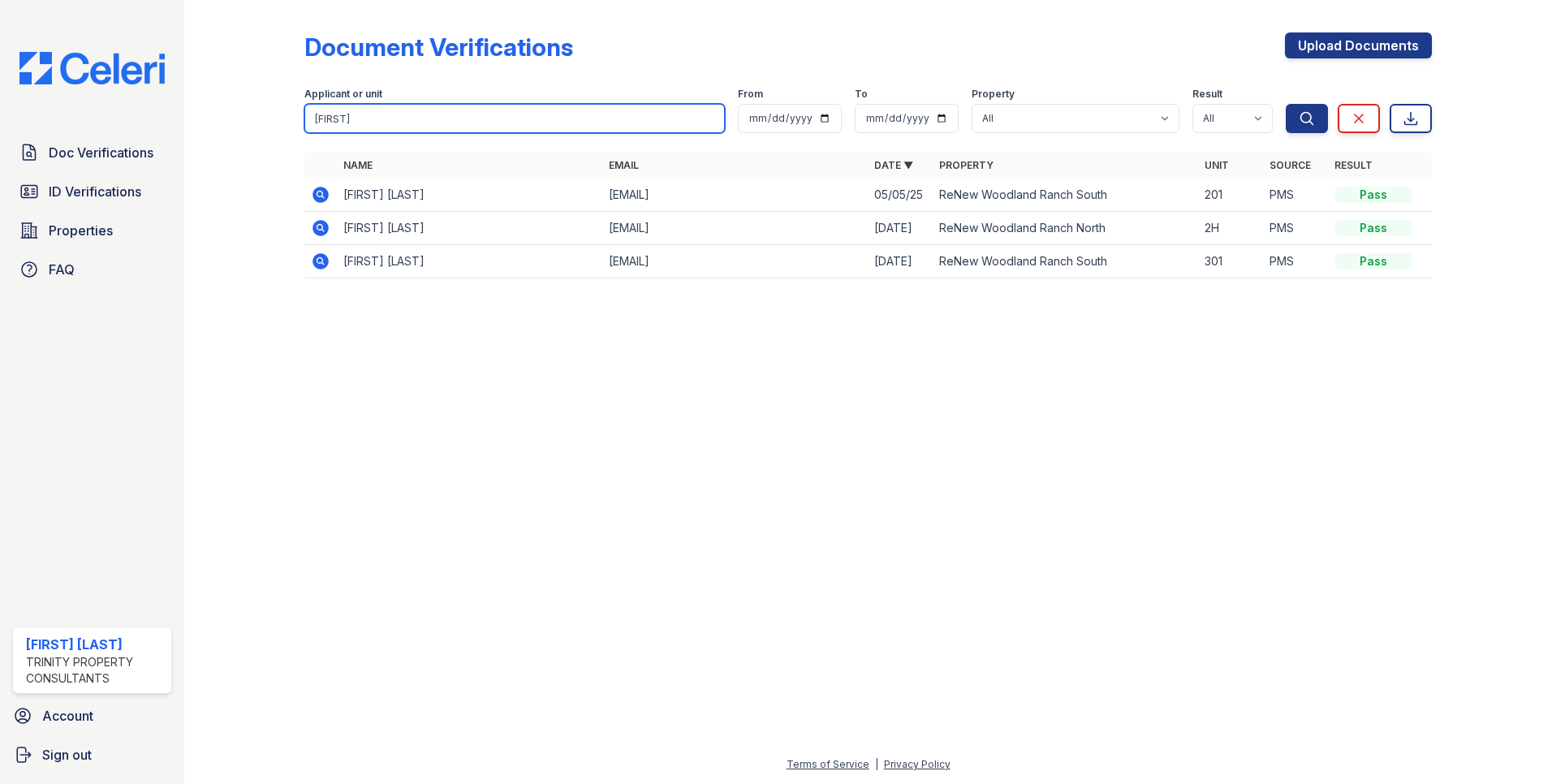 click on "[FIRST]" at bounding box center [515, 118] 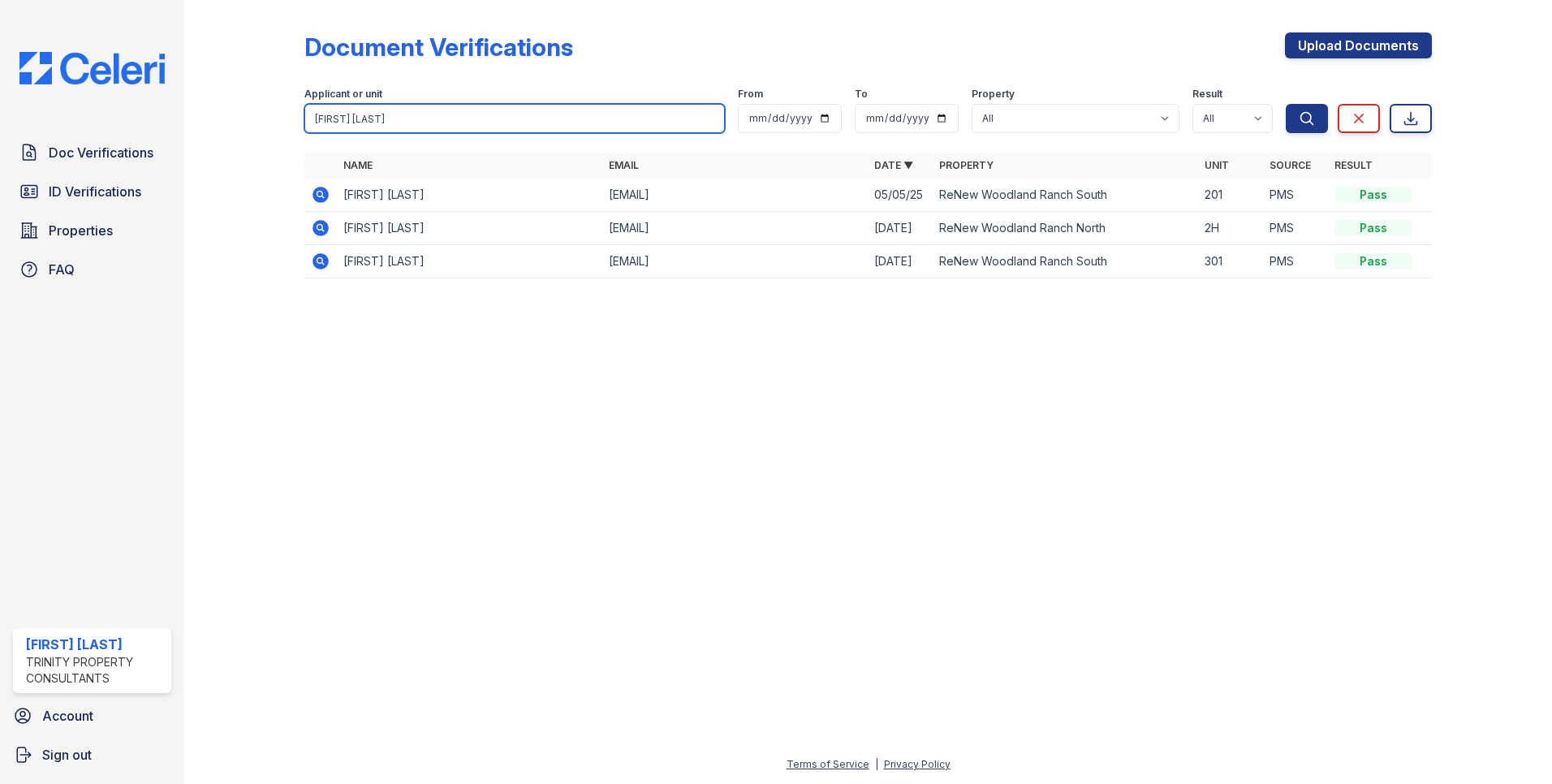 type on "[FIRST] [LAST]" 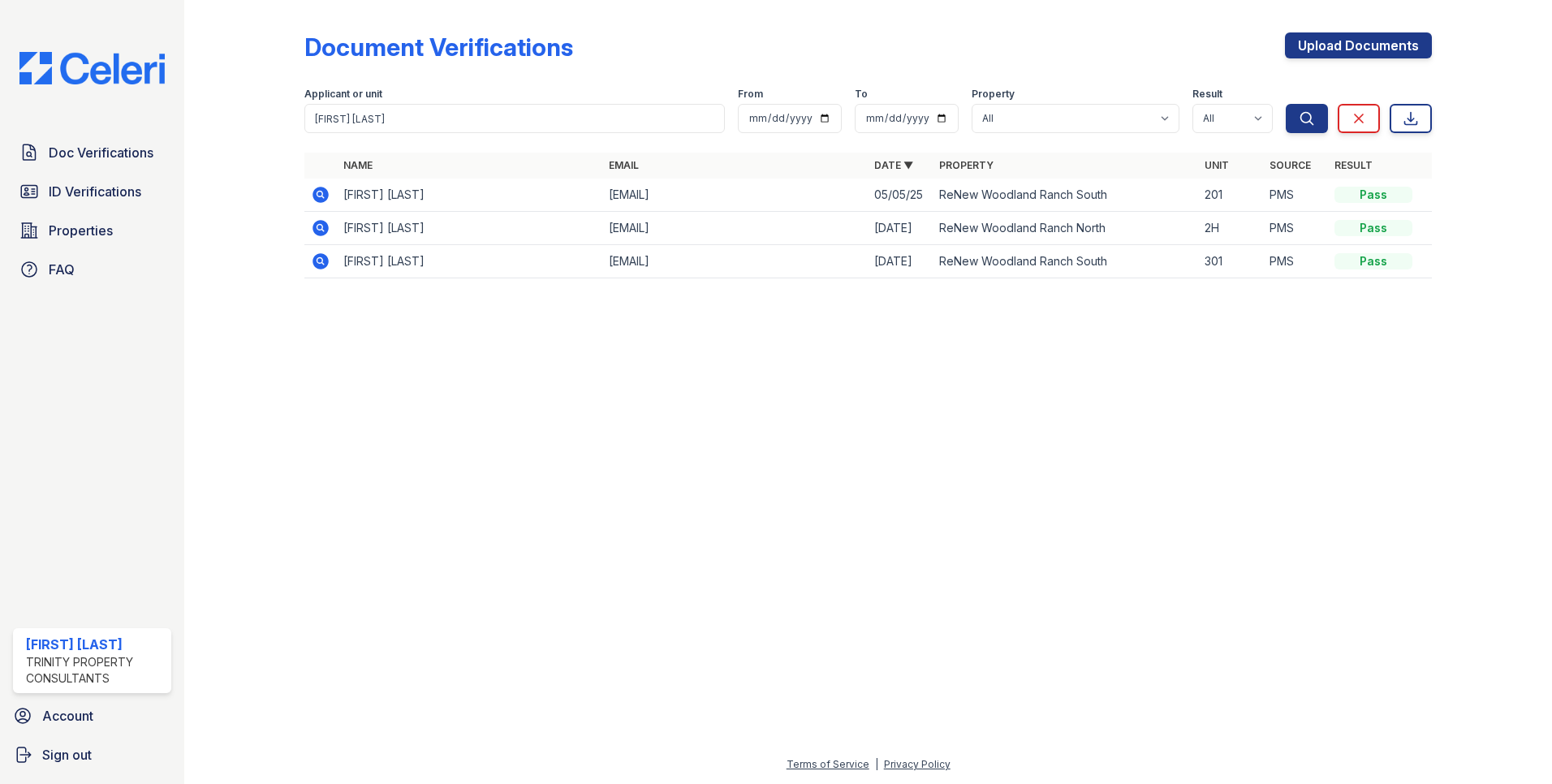 click at bounding box center [868, 537] 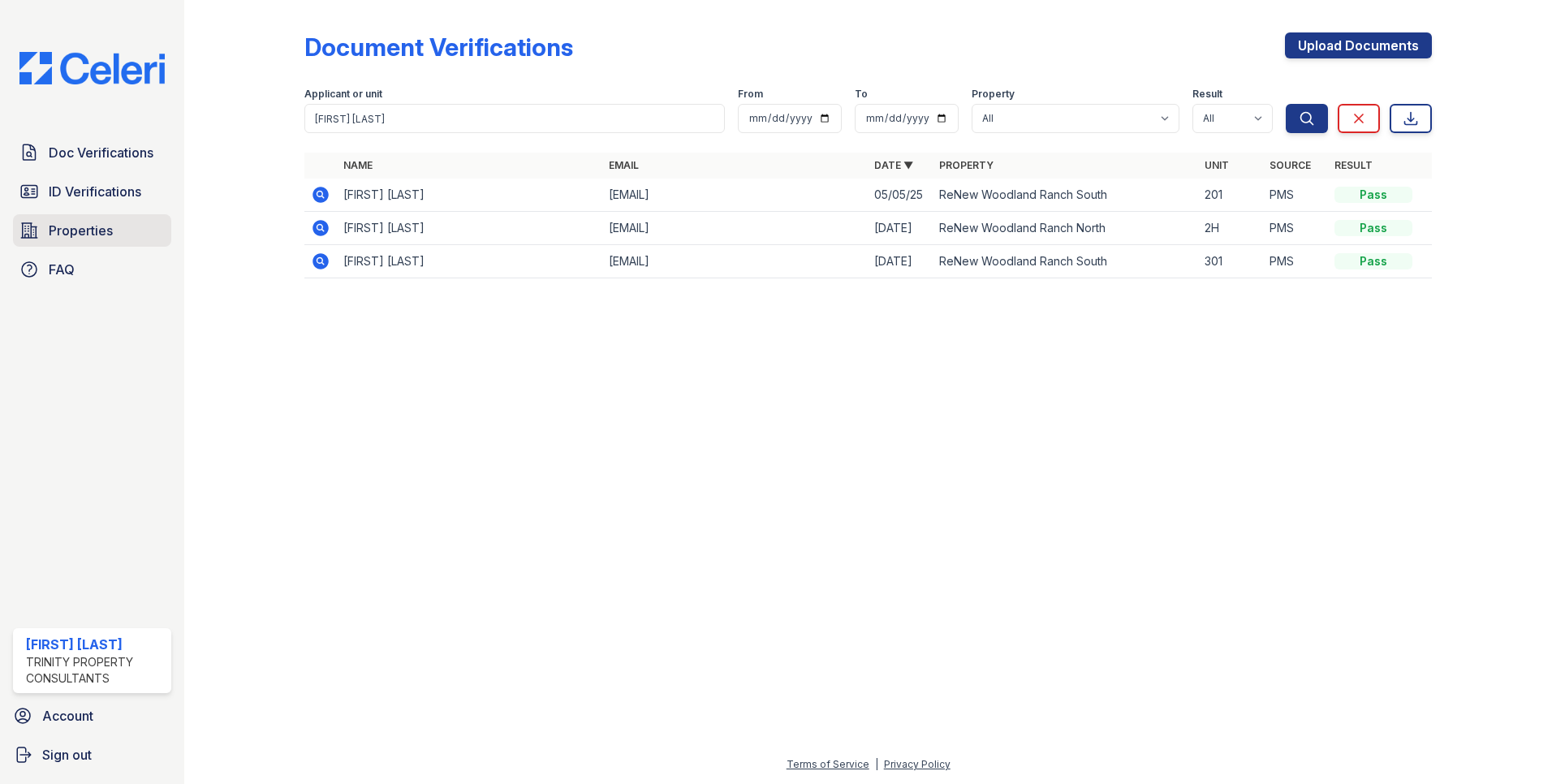 click on "Properties" at bounding box center [80, 230] 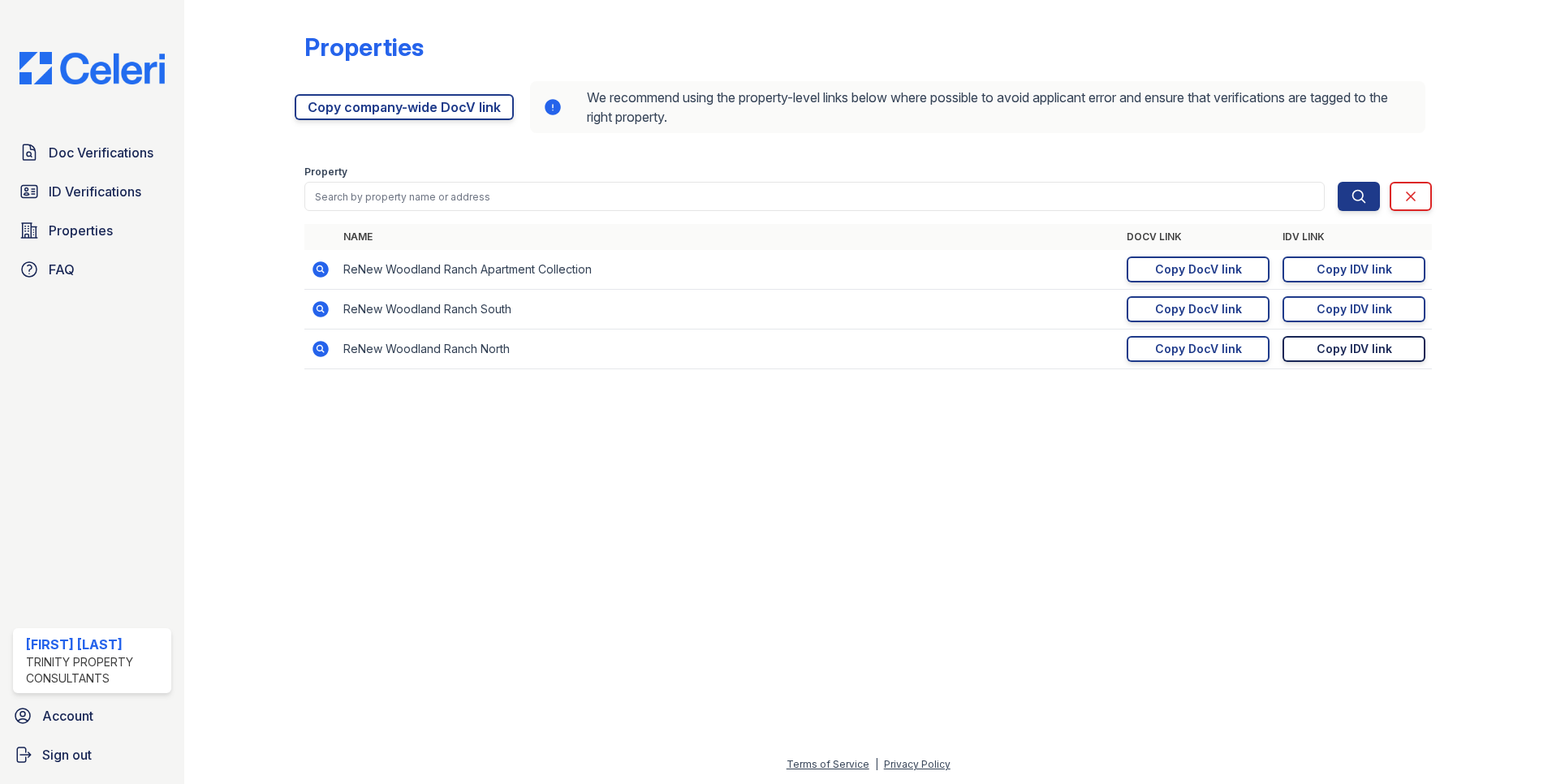 click on "Copy IDV link
Copy link" at bounding box center [1354, 349] 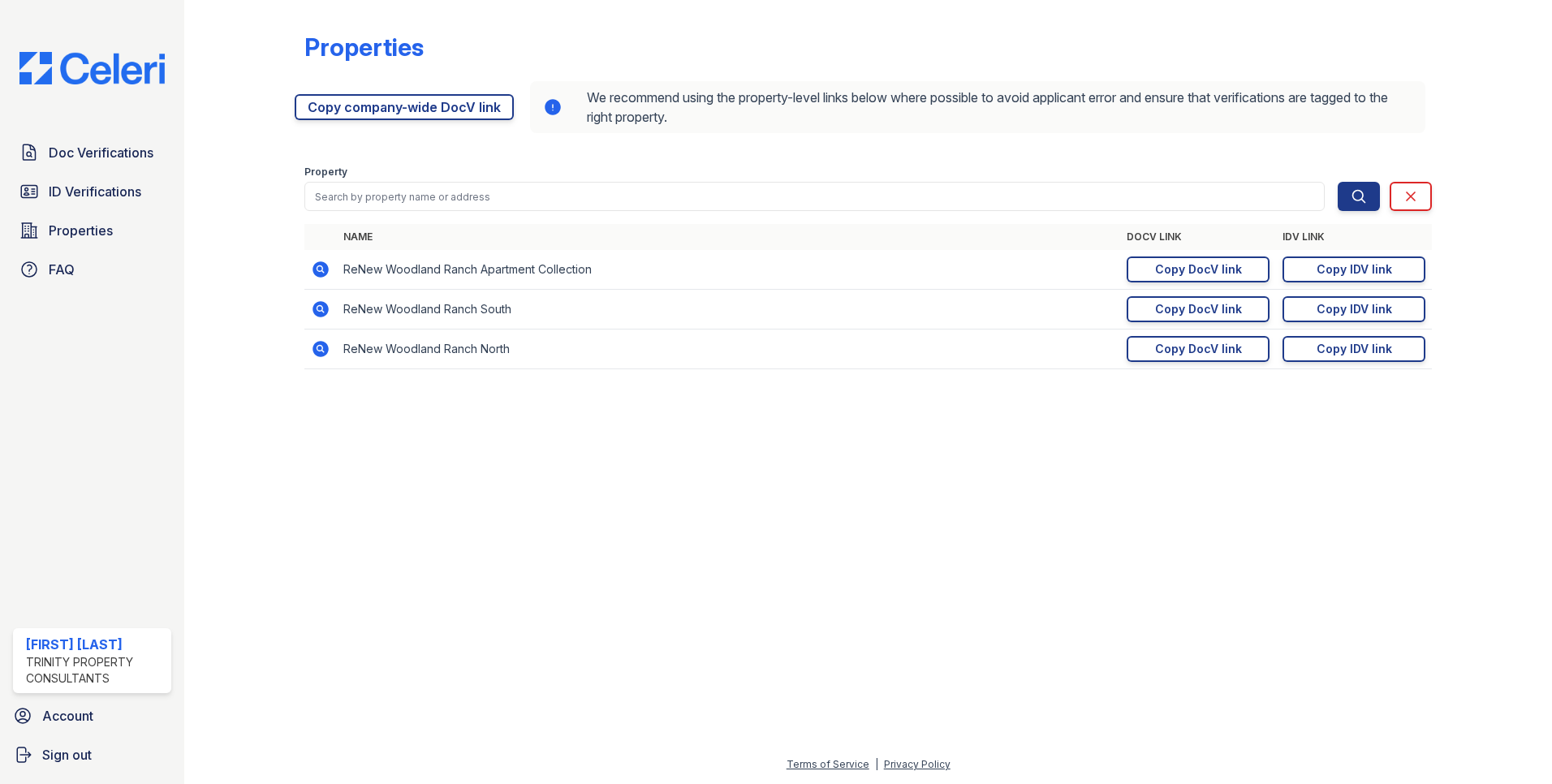 click on "Properties" at bounding box center [868, 54] 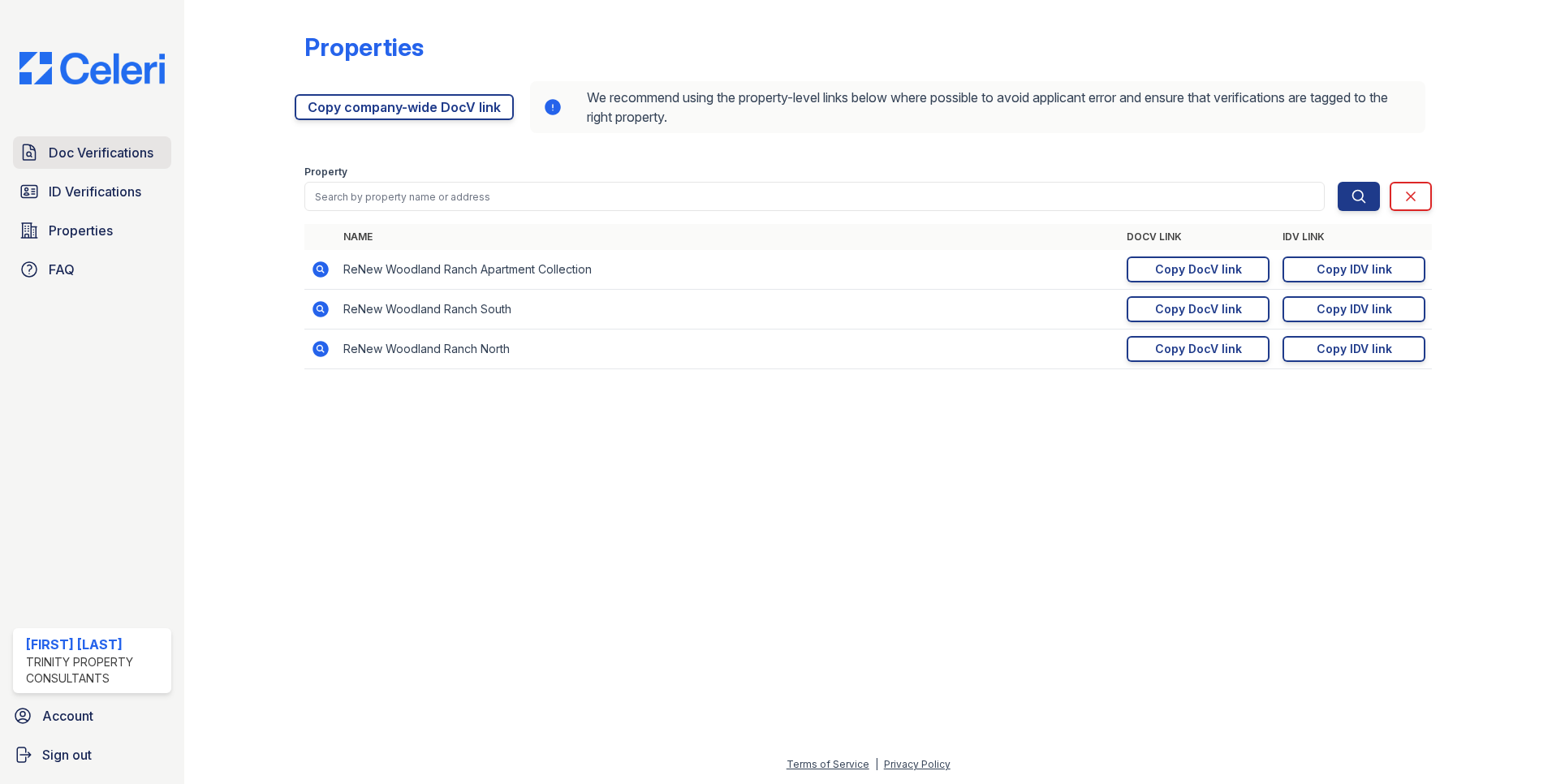click on "Doc Verifications" at bounding box center (101, 153) 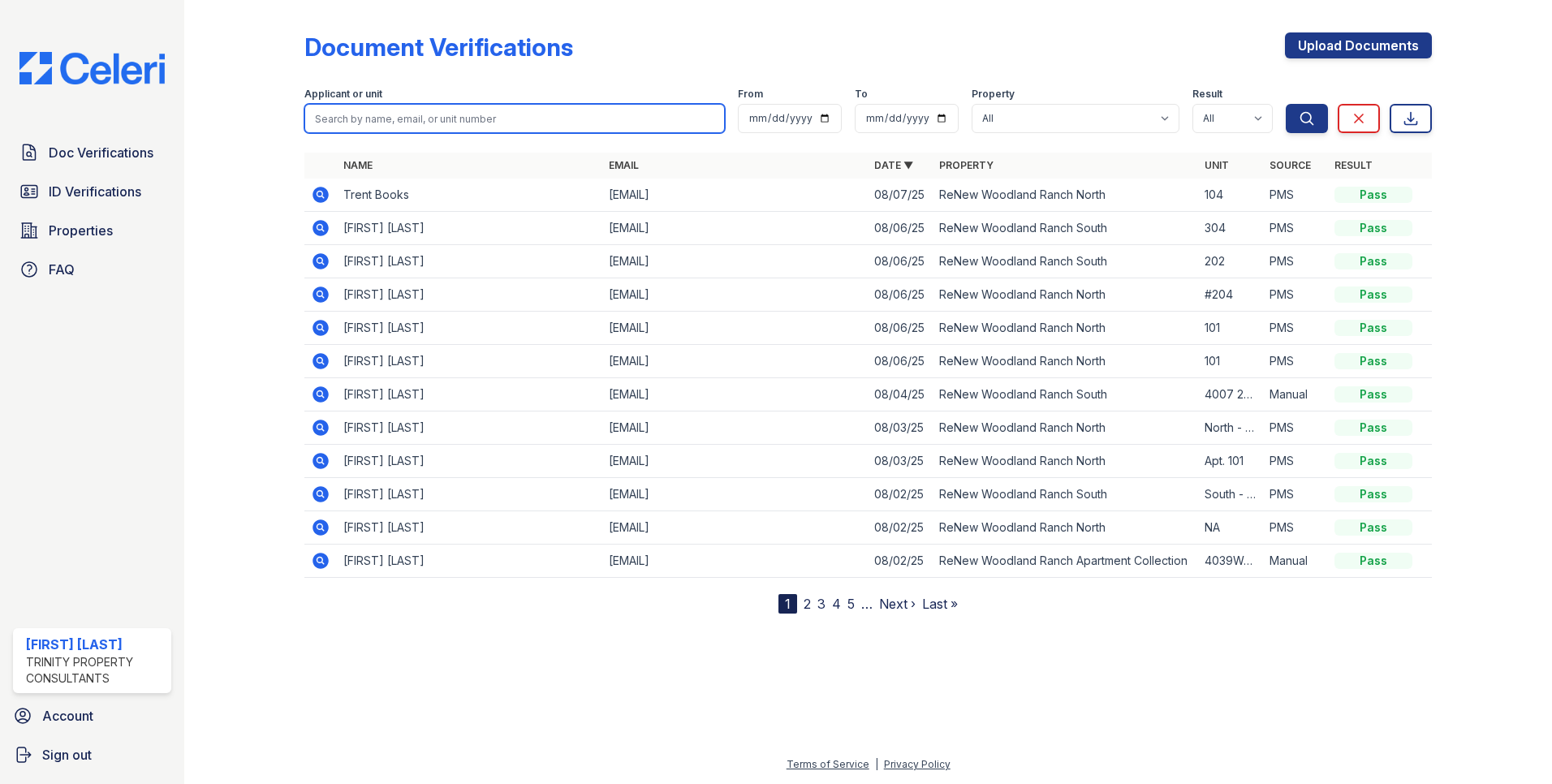 click at bounding box center (515, 118) 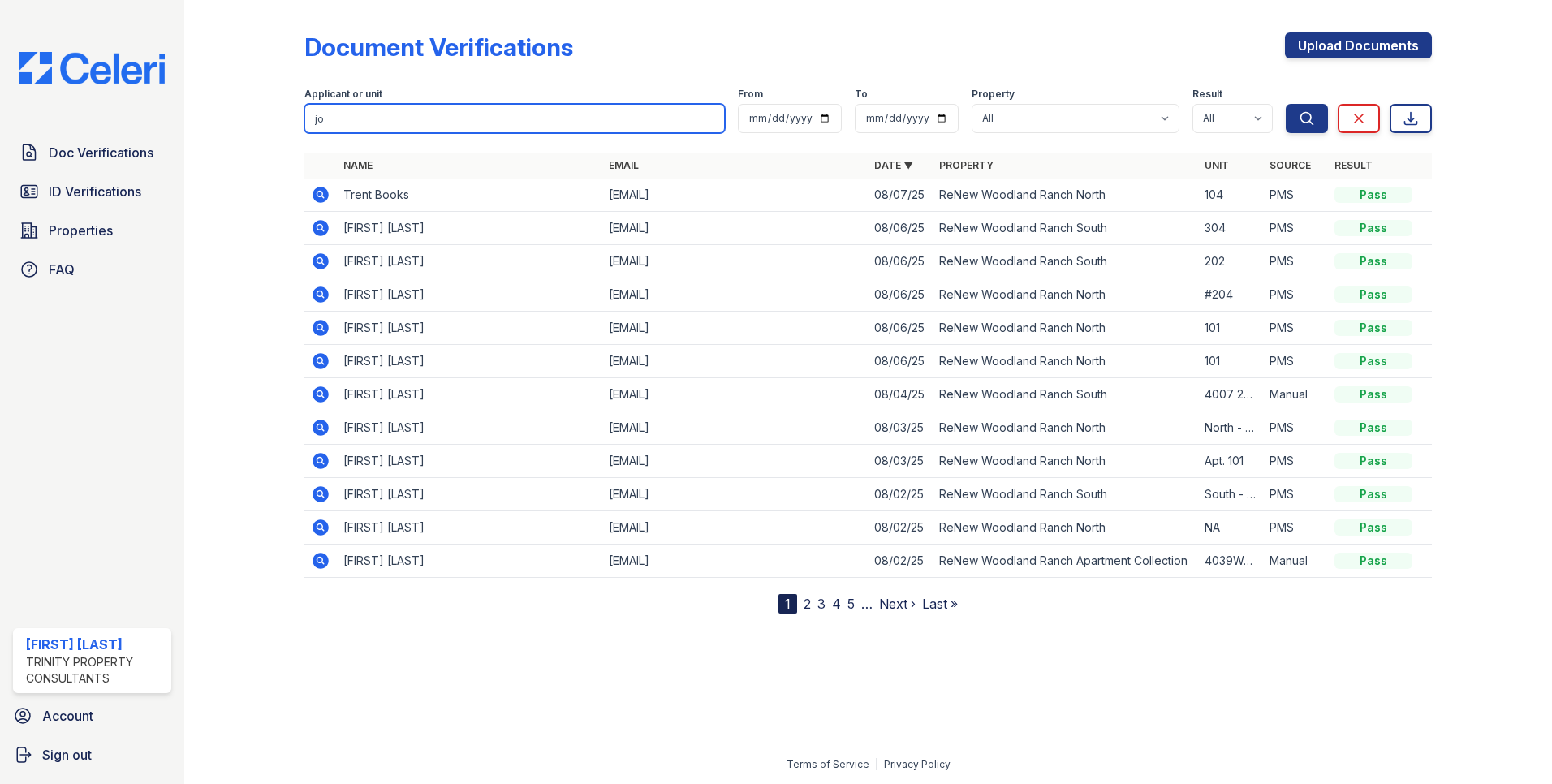 type on "j" 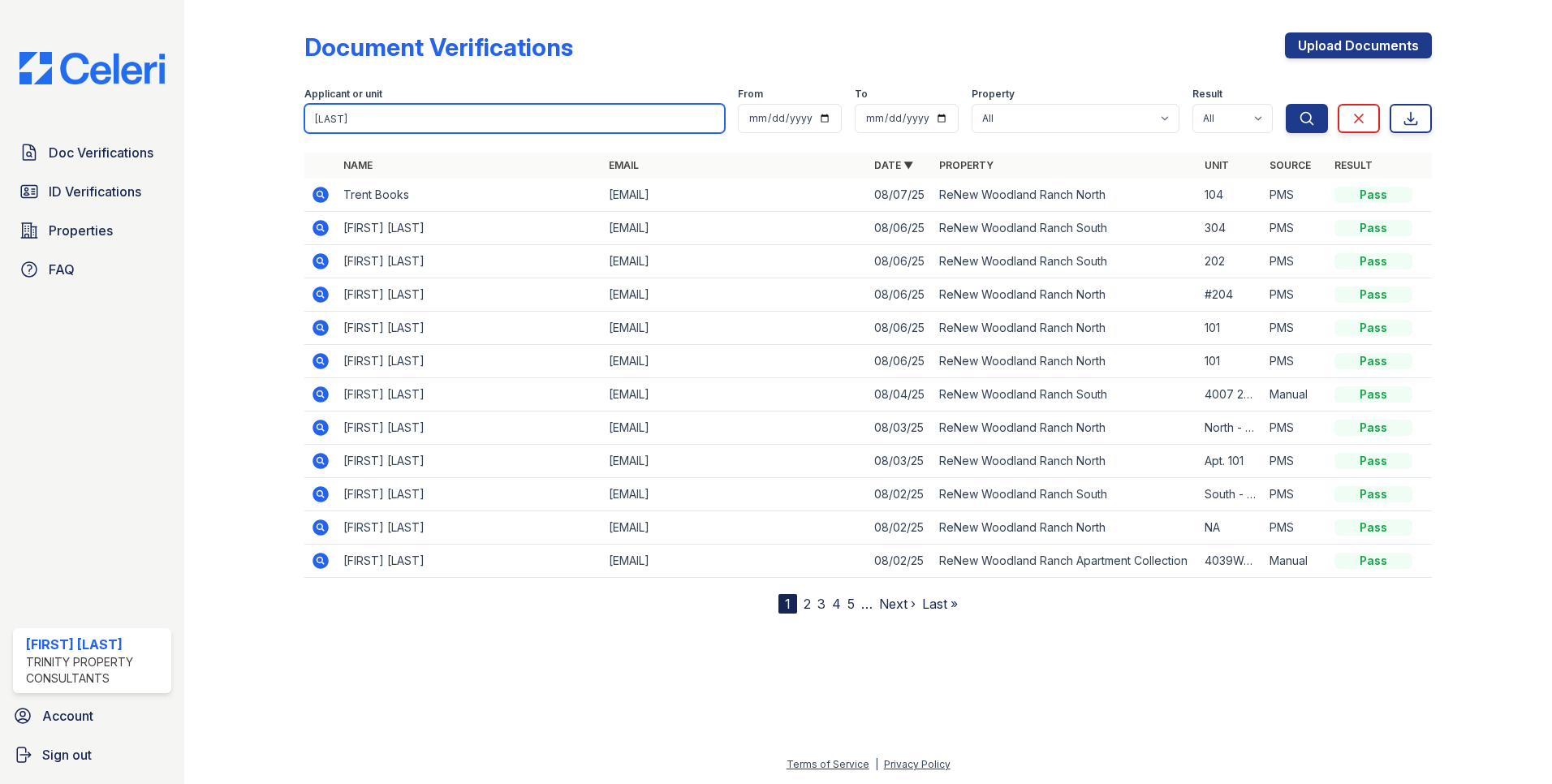 type on "[LAST]" 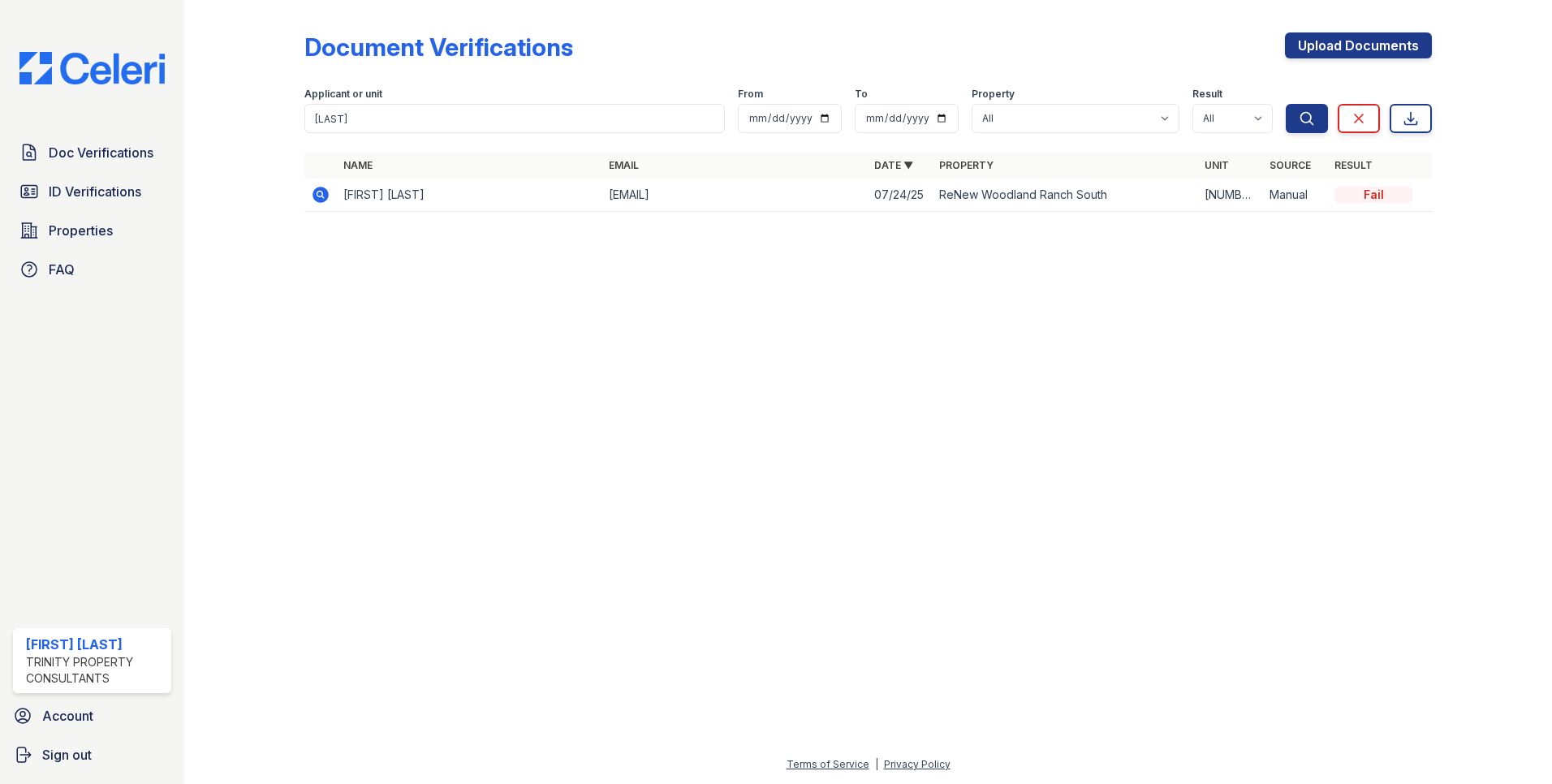 click on "[FIRST] [LAST]" at bounding box center [469, 195] 